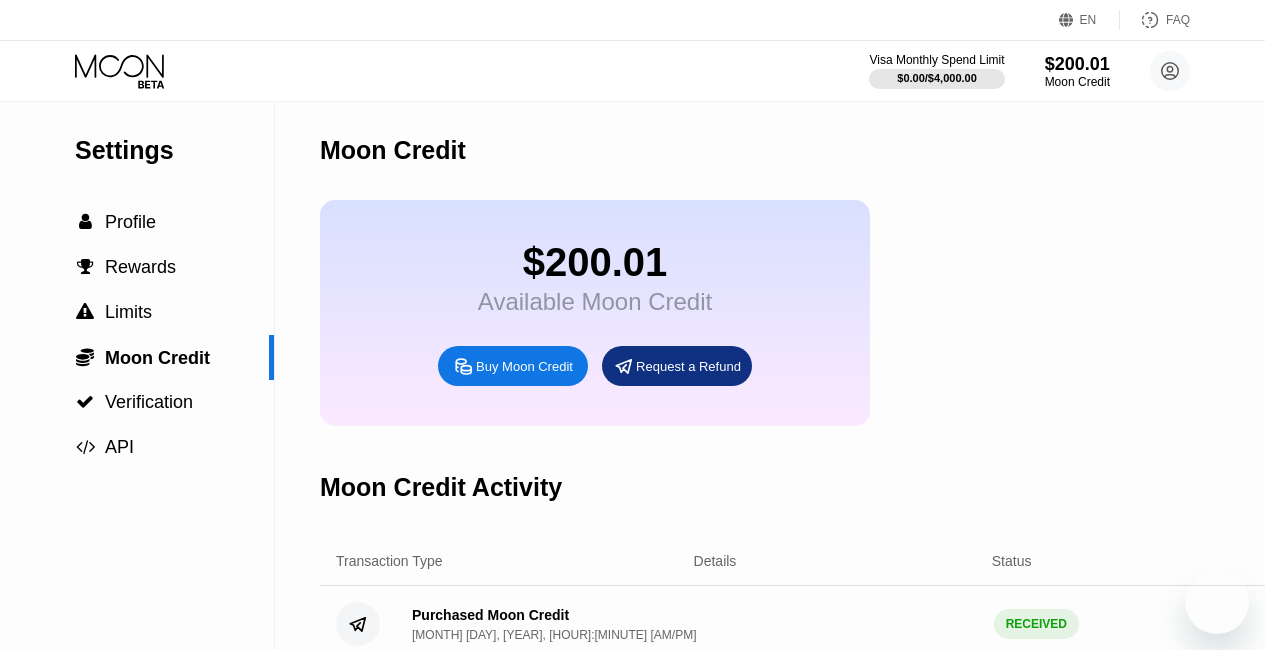 scroll, scrollTop: 194, scrollLeft: 0, axis: vertical 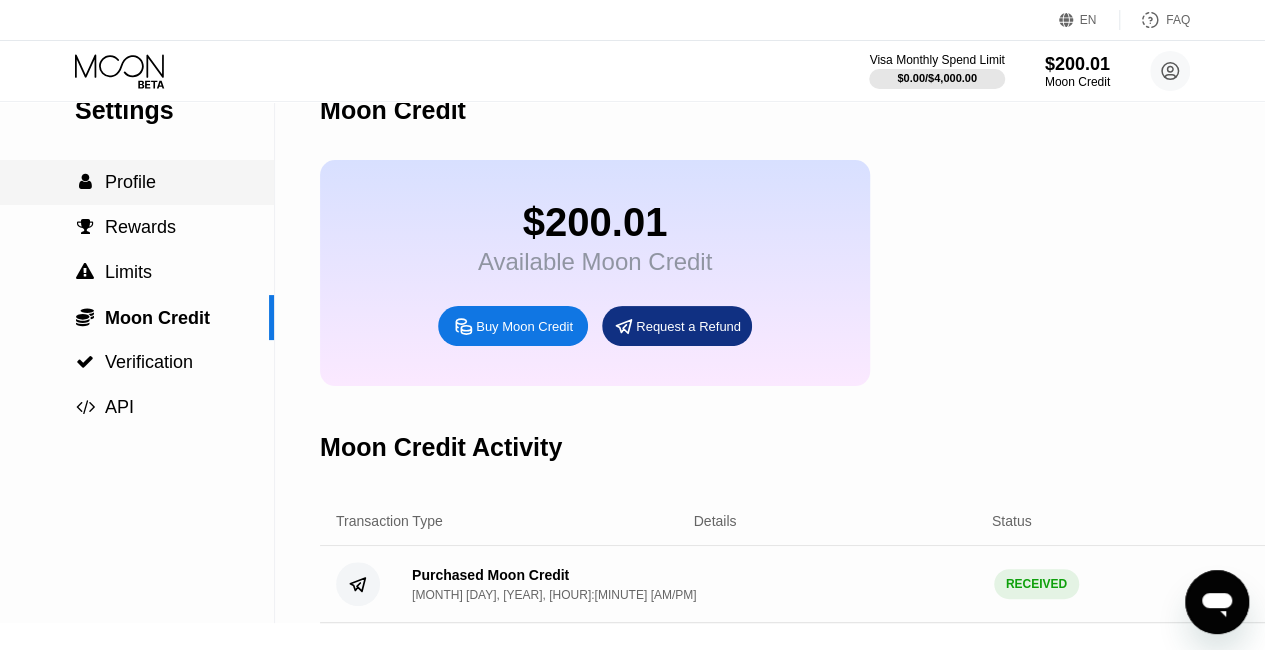 click on "Profile" at bounding box center (130, 182) 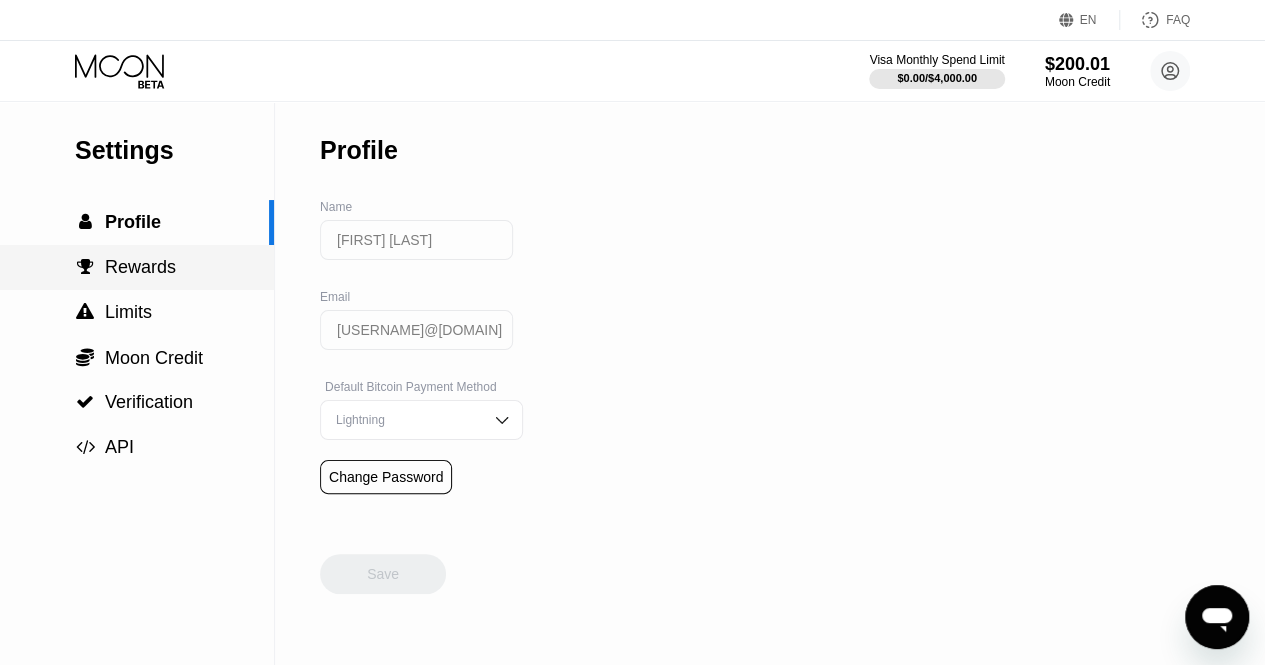click on " Rewards" at bounding box center [137, 267] 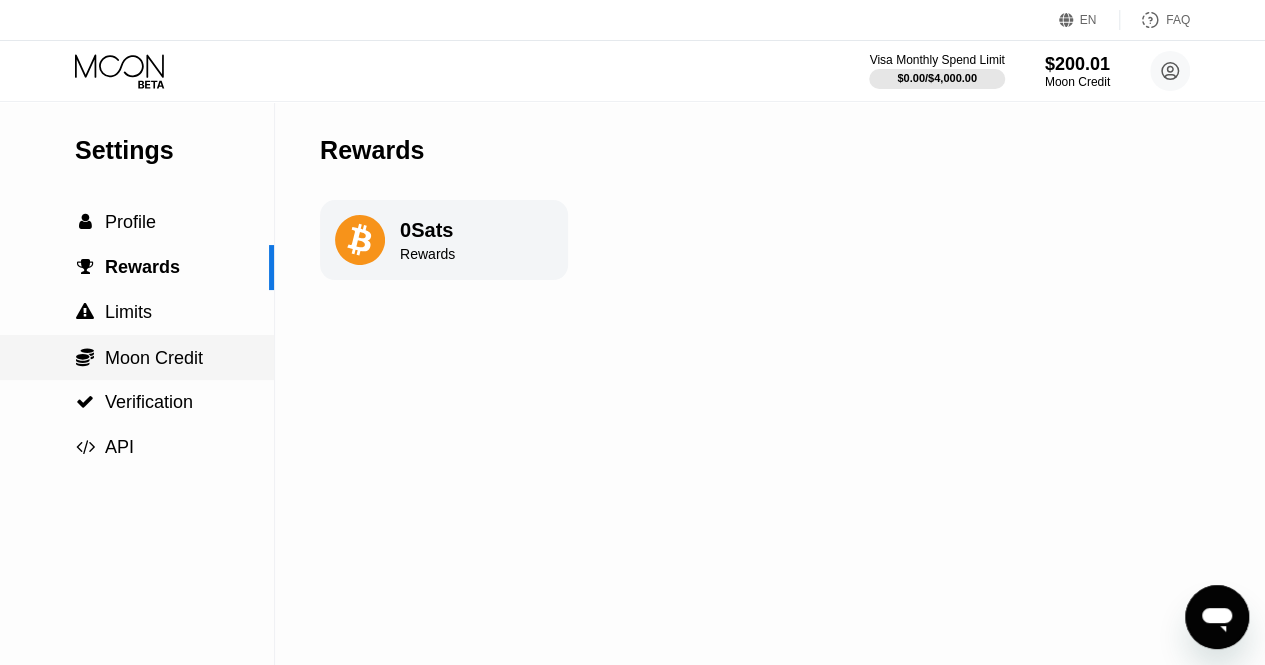click on " Moon Credit" at bounding box center [137, 357] 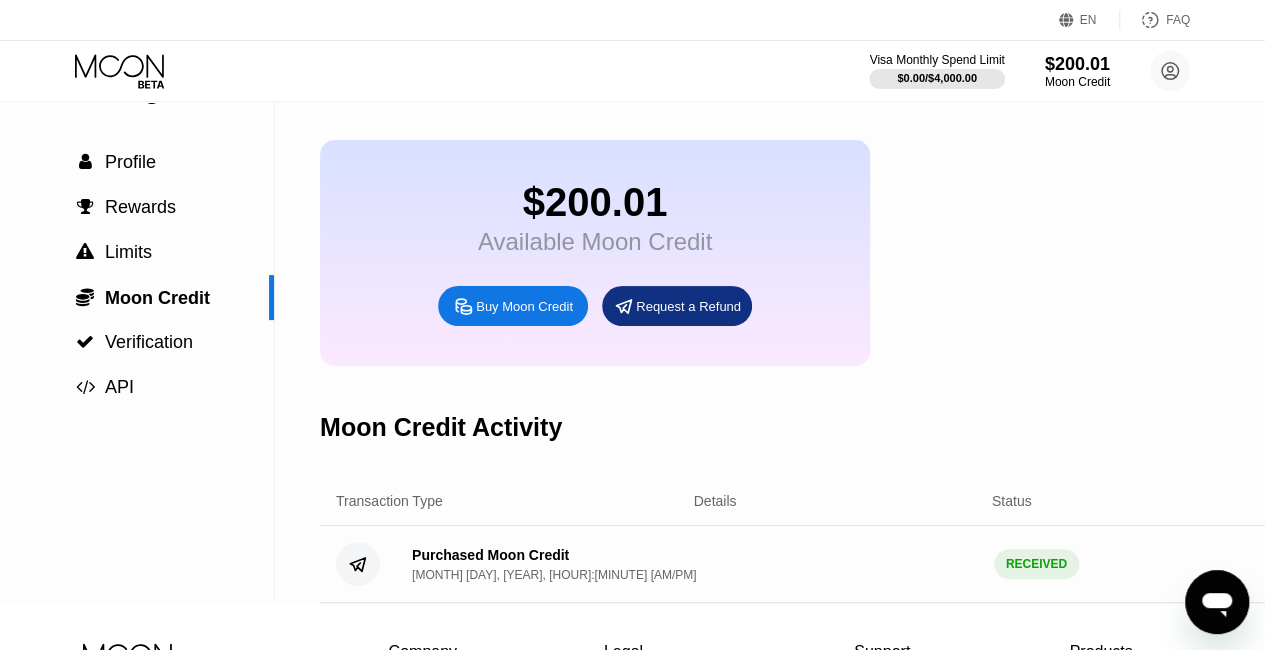 scroll, scrollTop: 0, scrollLeft: 0, axis: both 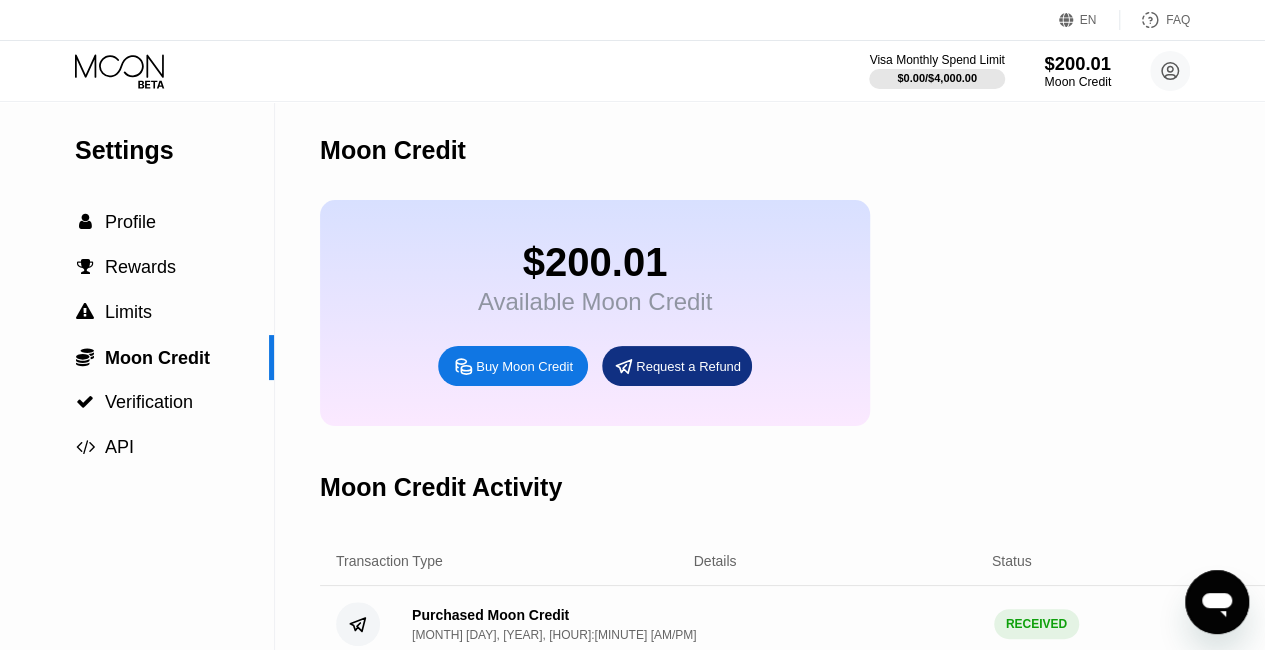 click on "Moon Credit" at bounding box center (1077, 82) 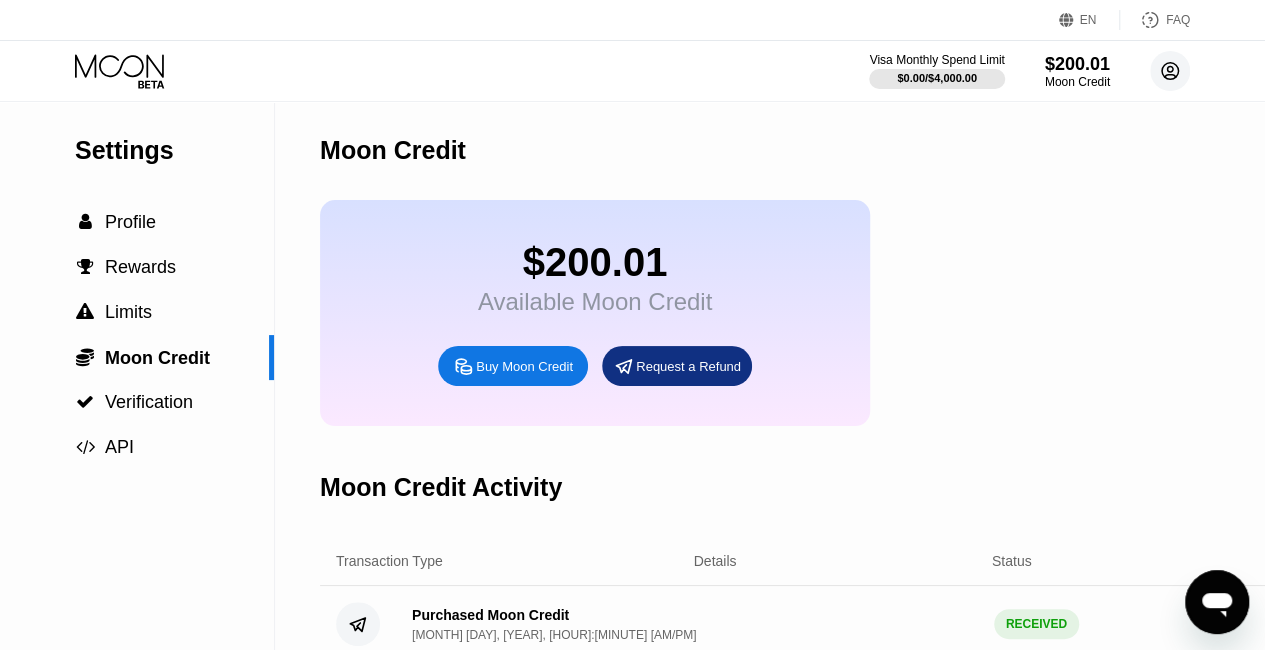 click 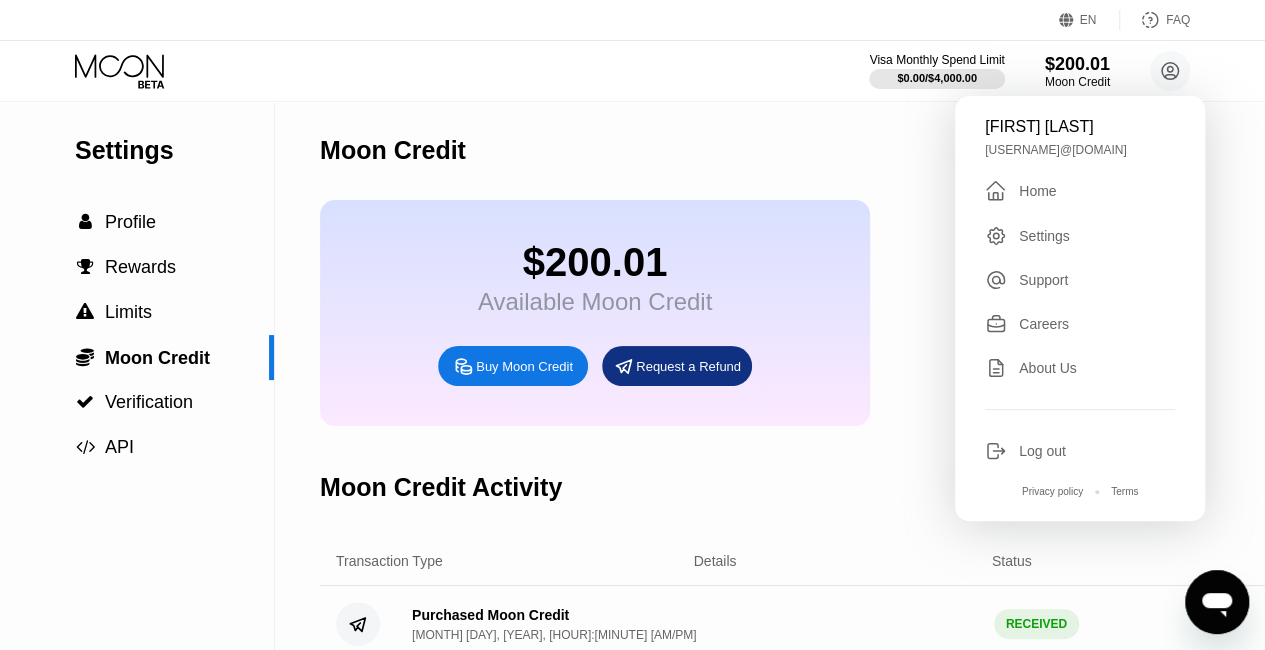 click on "Home" at bounding box center (1037, 191) 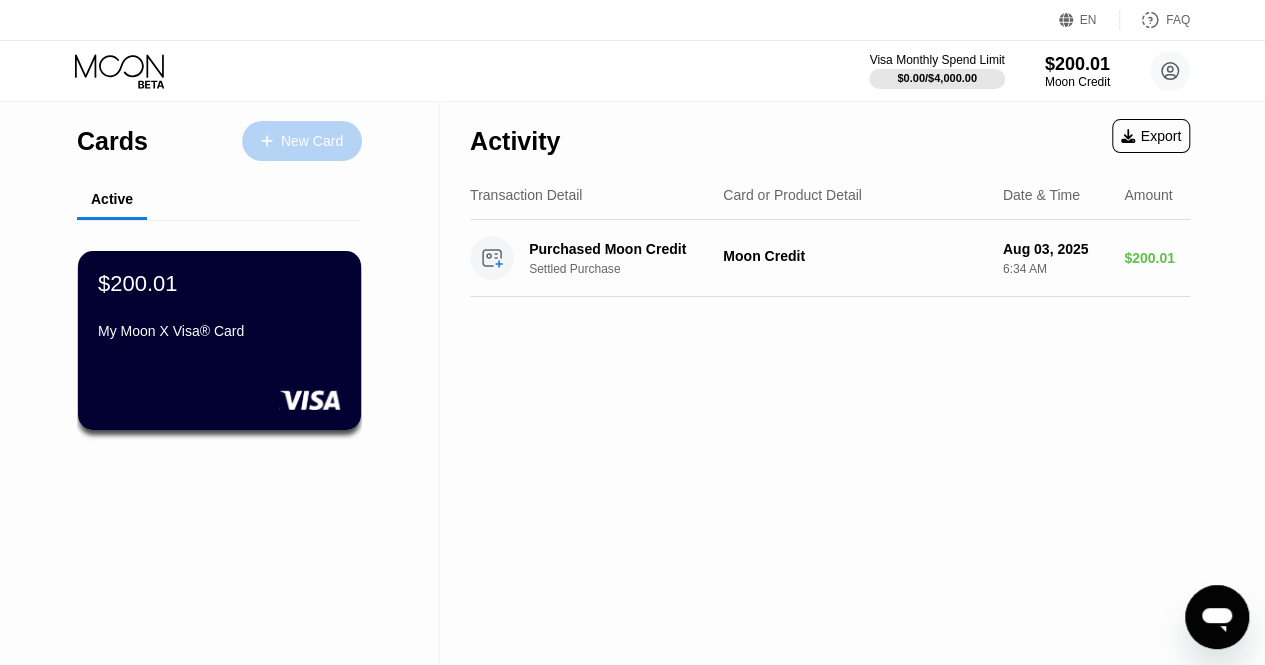 click on "New Card" at bounding box center [312, 141] 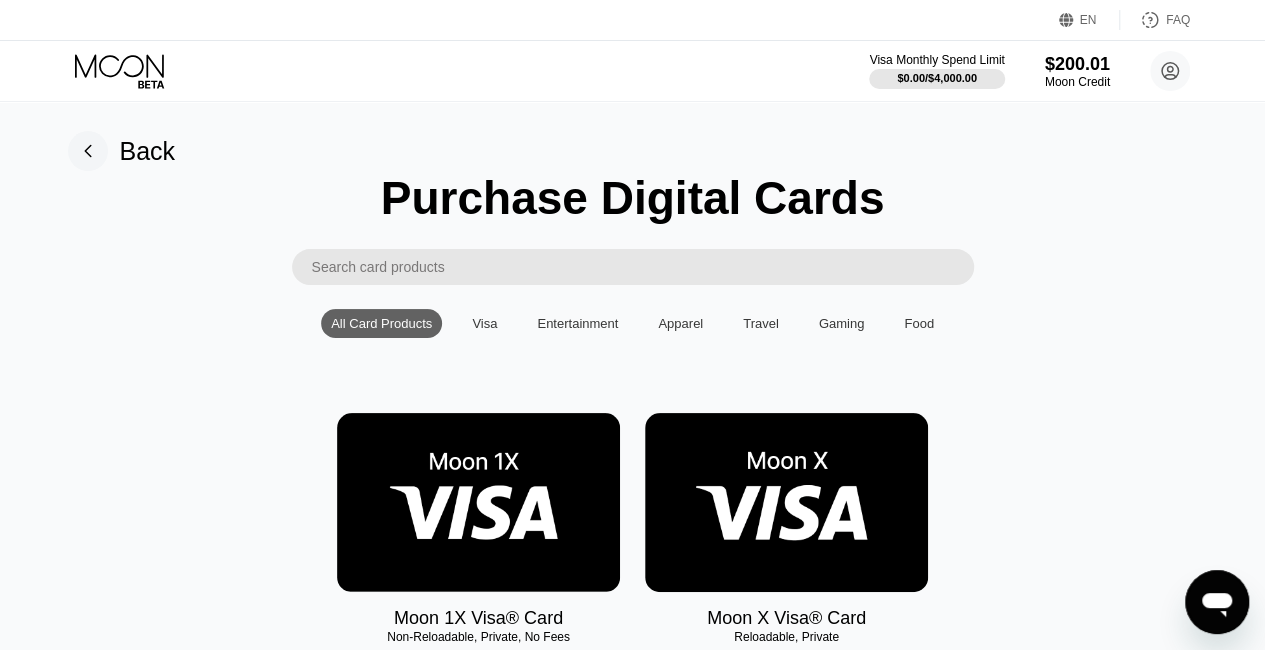 click on "Back" at bounding box center (148, 151) 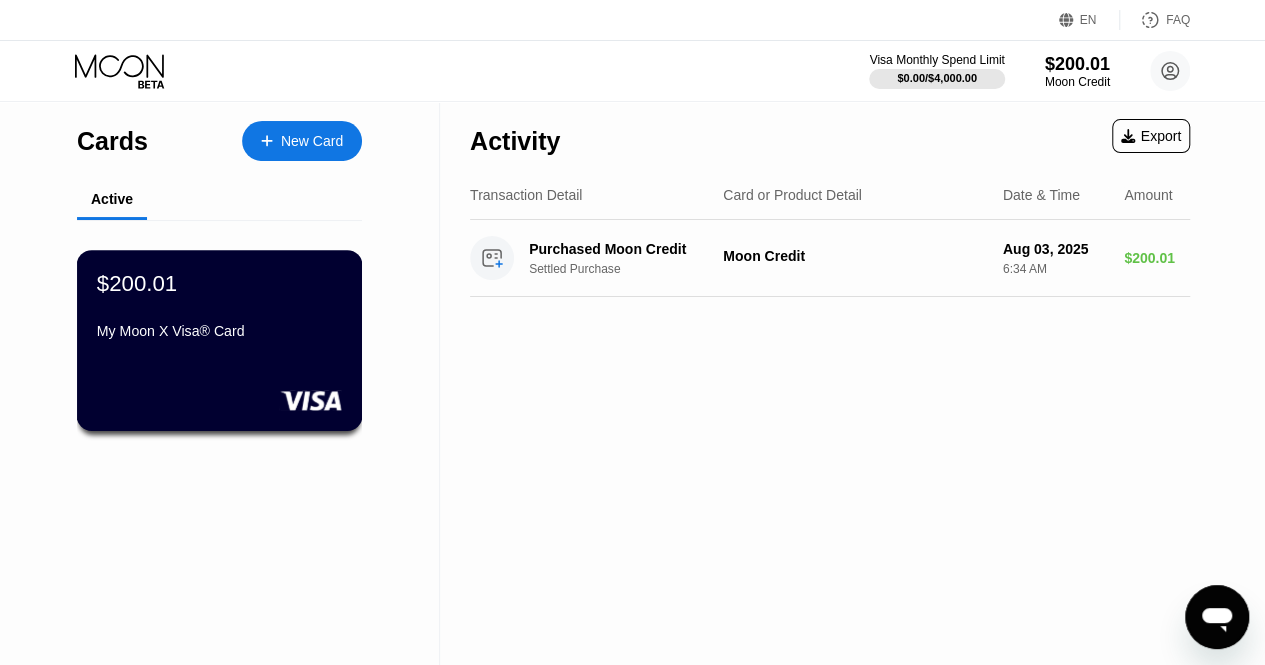 click on "$200.01 My Moon X Visa® Card" at bounding box center (220, 340) 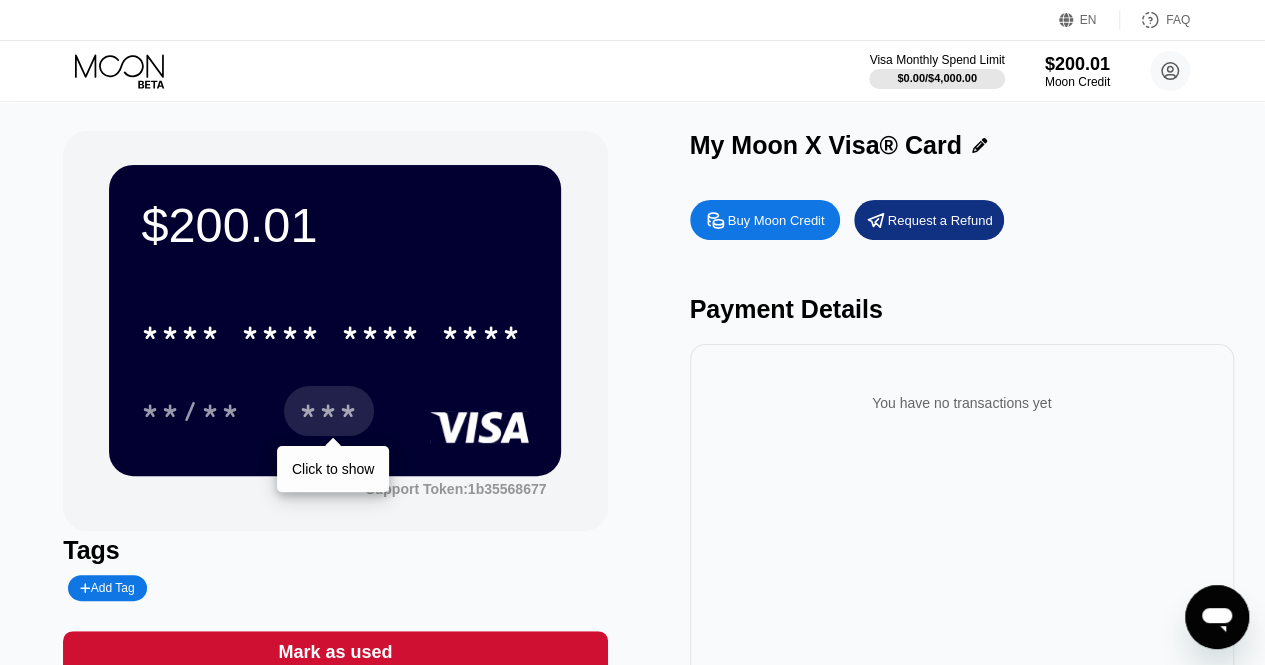 click on "***" at bounding box center (329, 414) 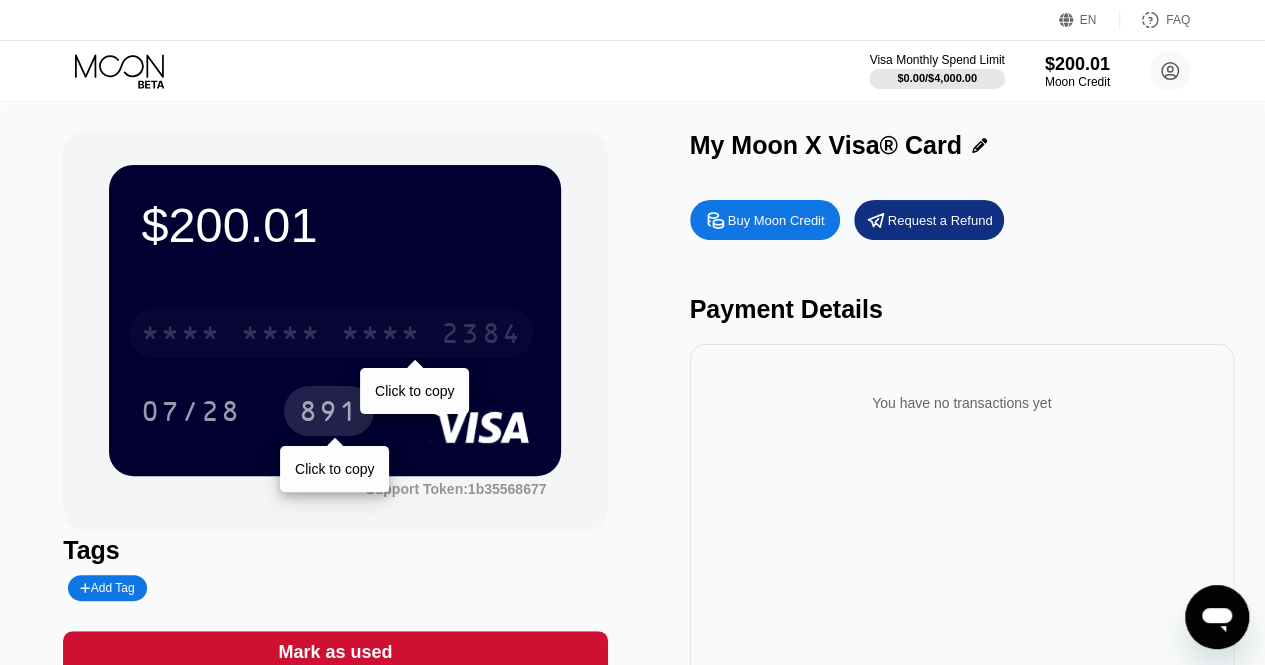 click on "* * * *" at bounding box center [281, 336] 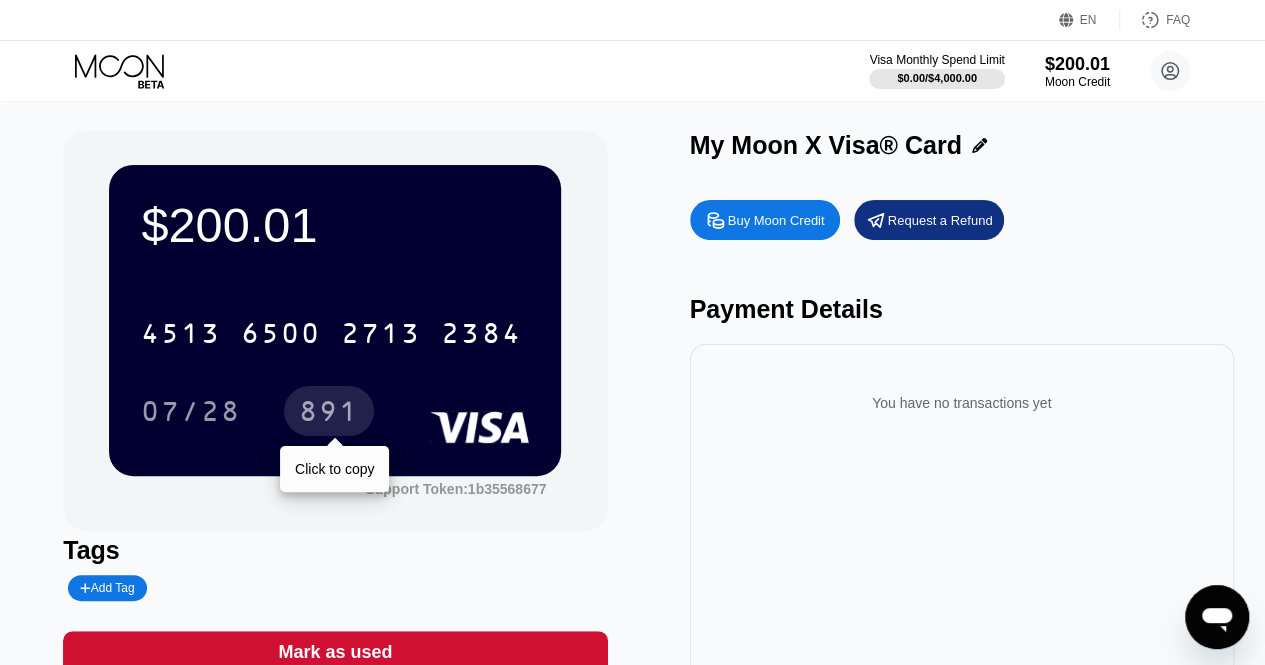 click on "$200.01 4513 6500 2713 2384 07/28 891 Click to copy Support Token:  1b35568677 Tags  Add Tag Mark as used My Moon X Visa® Card Buy Moon Credit Request a Refund Payment Details You have no transactions yet" at bounding box center (632, 422) 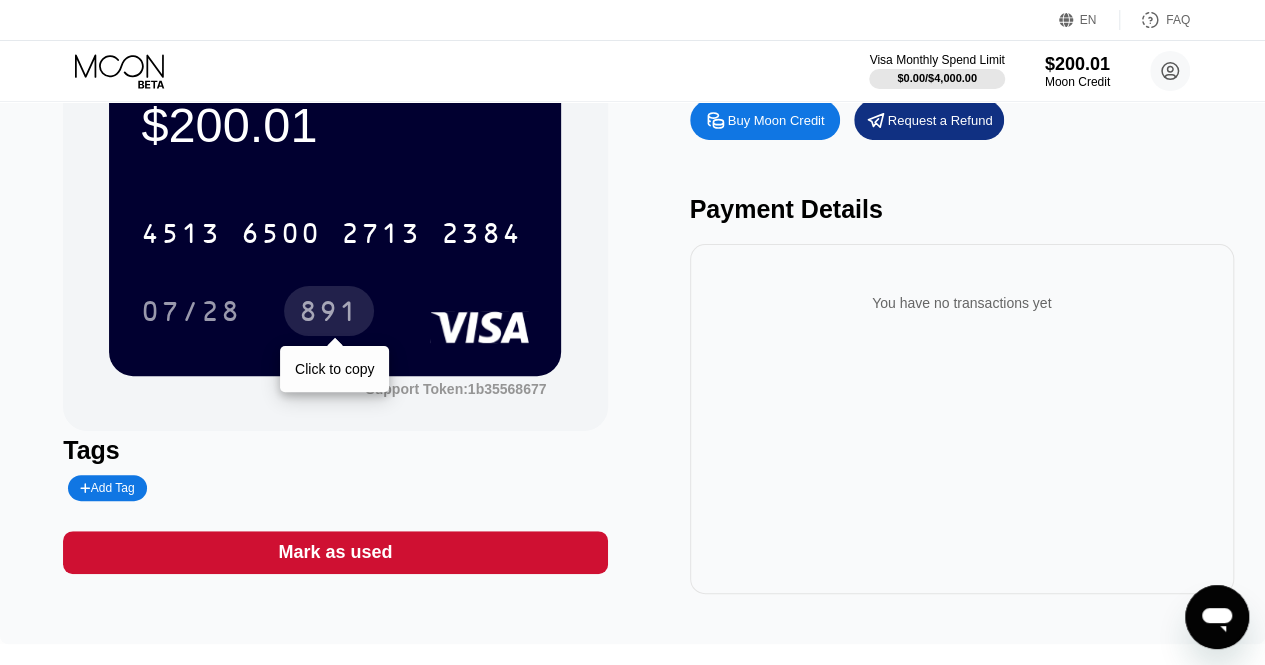 scroll, scrollTop: 0, scrollLeft: 0, axis: both 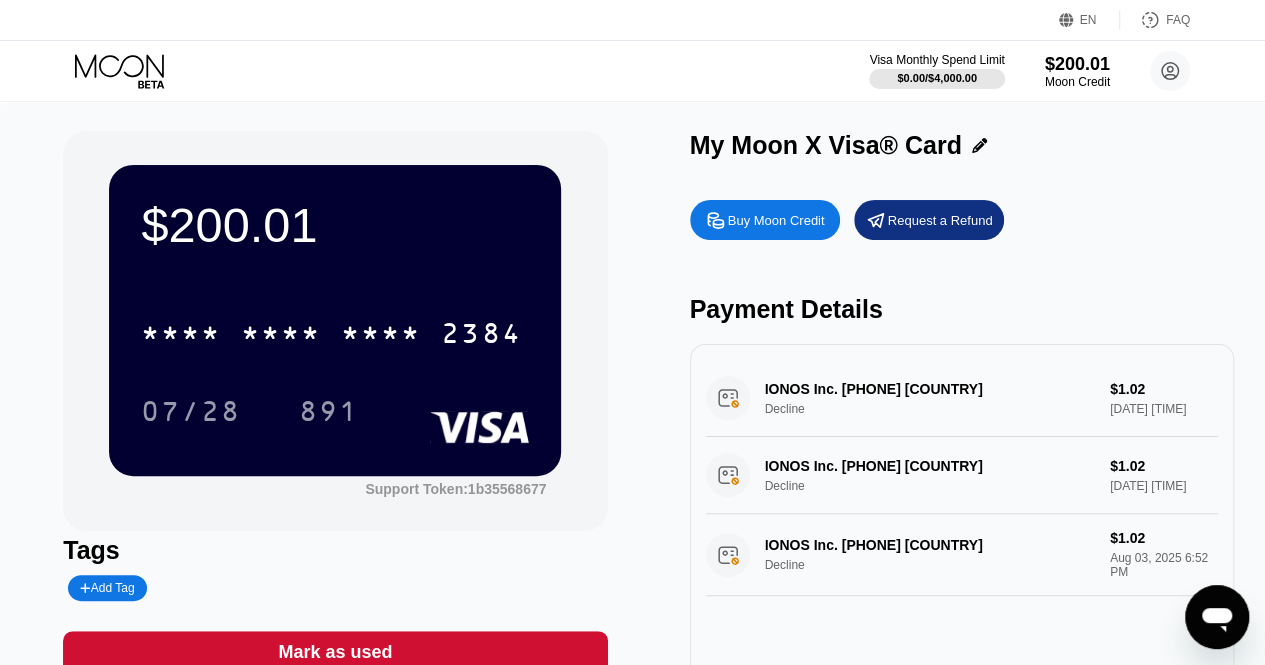 drag, startPoint x: 1279, startPoint y: 329, endPoint x: 528, endPoint y: 523, distance: 775.65265 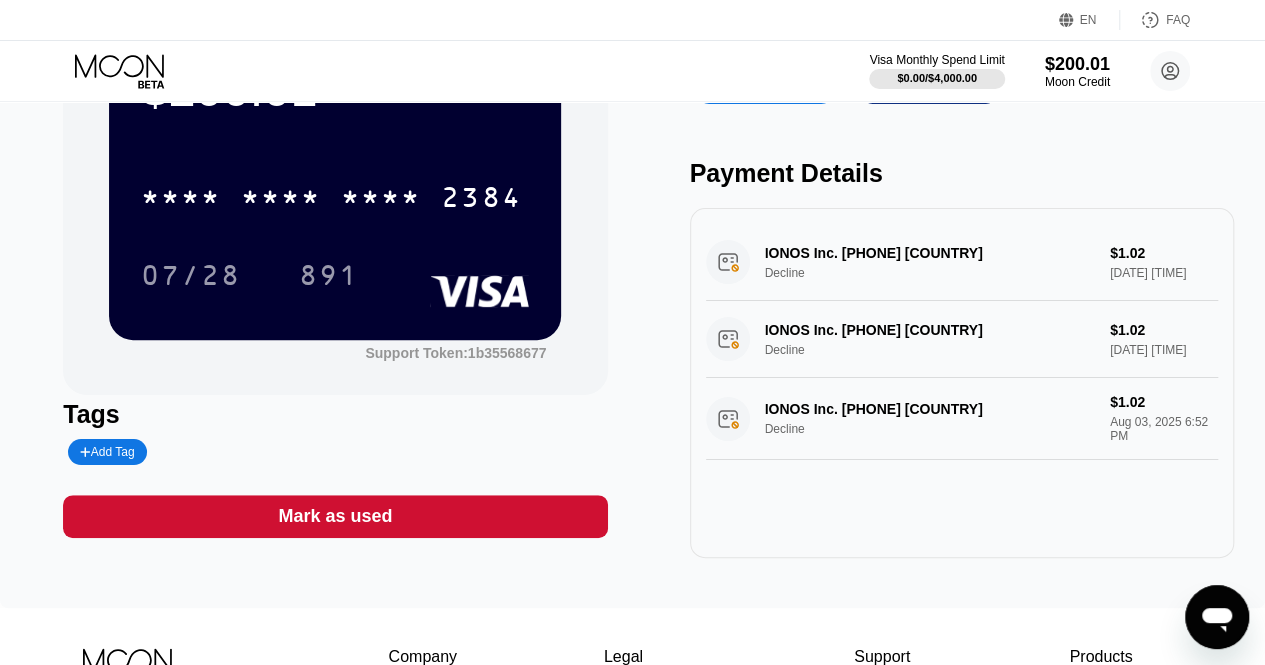 scroll, scrollTop: 139, scrollLeft: 0, axis: vertical 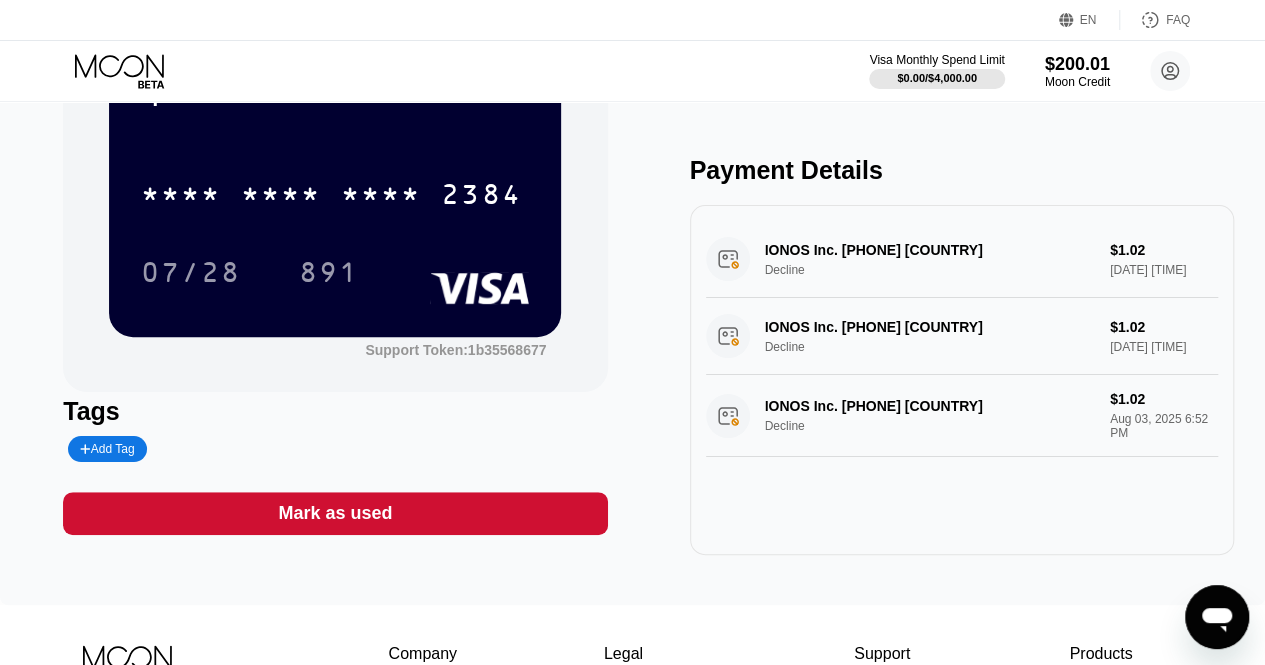click on "IONOS Inc.               877-4612631  US Decline $1.02 Aug 03, 2025 6:52 PM" at bounding box center (962, 416) 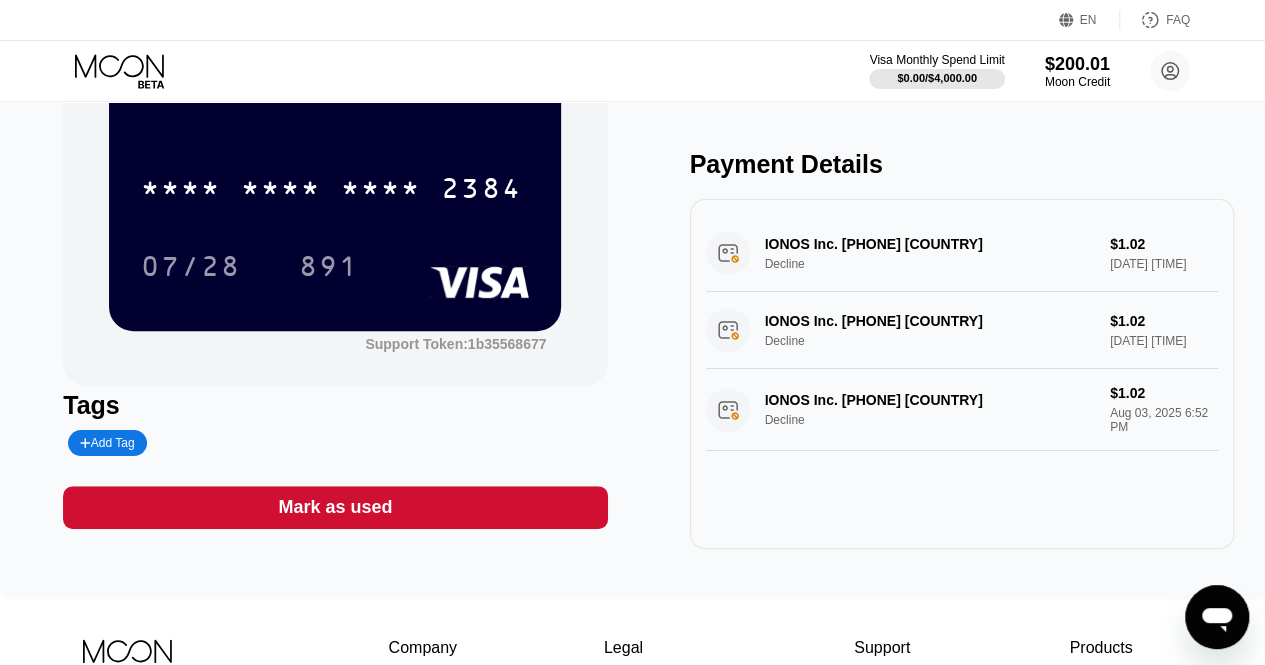scroll, scrollTop: 144, scrollLeft: 0, axis: vertical 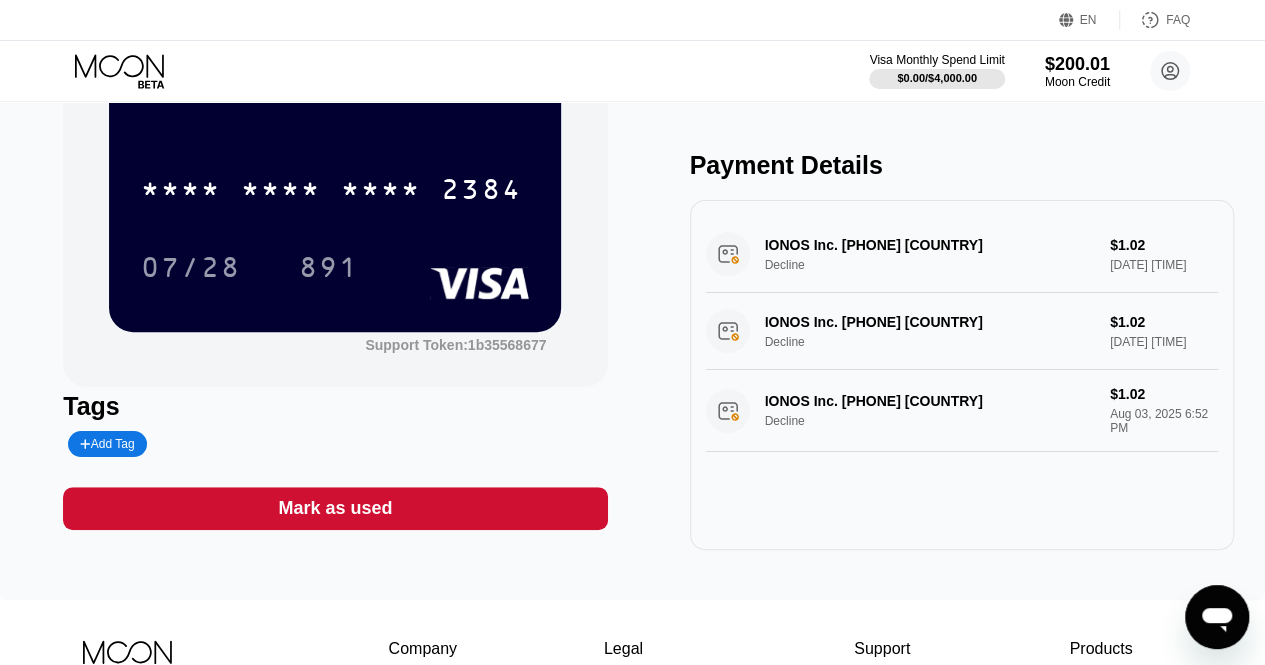 click on "IONOS Inc.               [PHONE]  [COUNTRY] Decline $1.02 [DATE] [TIME] IONOS Inc.               [PHONE]  [COUNTRY] Decline $1.02 [DATE] [TIME] IONOS Inc.               [PHONE]  [COUNTRY] Decline $1.02 [DATE] [TIME] IONOS Inc.               [PHONE]  [COUNTRY] Decline $1.02 [DATE] [TIME]" at bounding box center [962, 375] 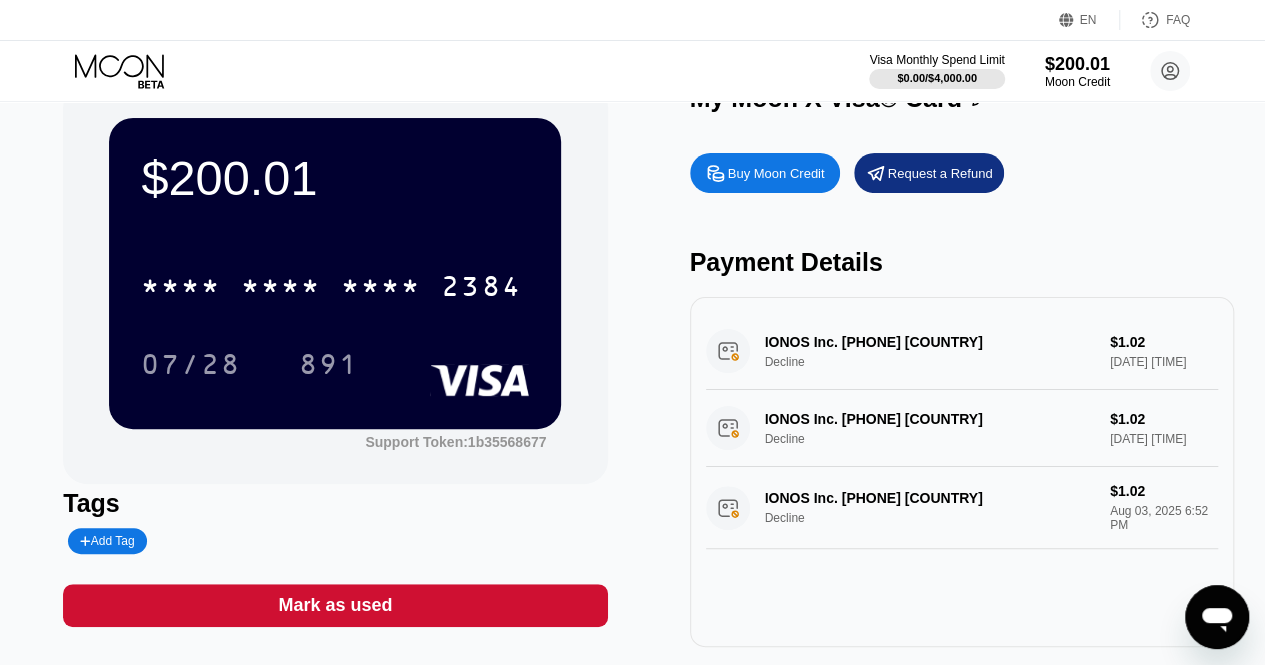 scroll, scrollTop: 0, scrollLeft: 0, axis: both 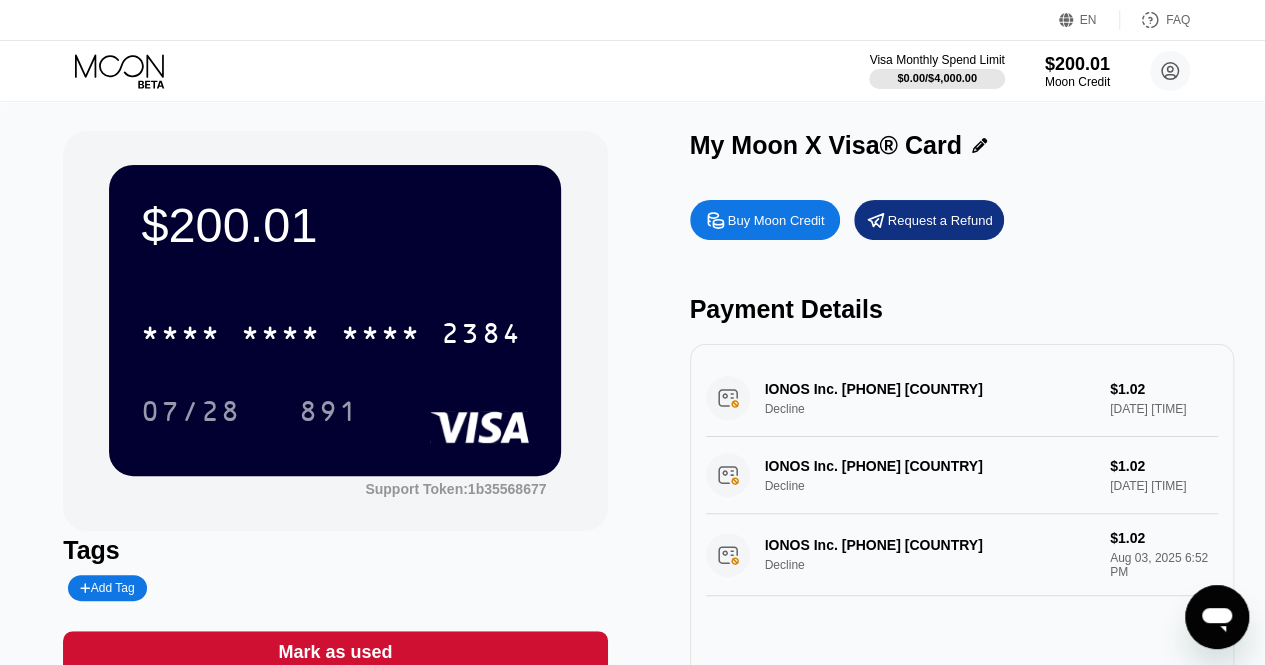 click on "$200.01" at bounding box center [335, 225] 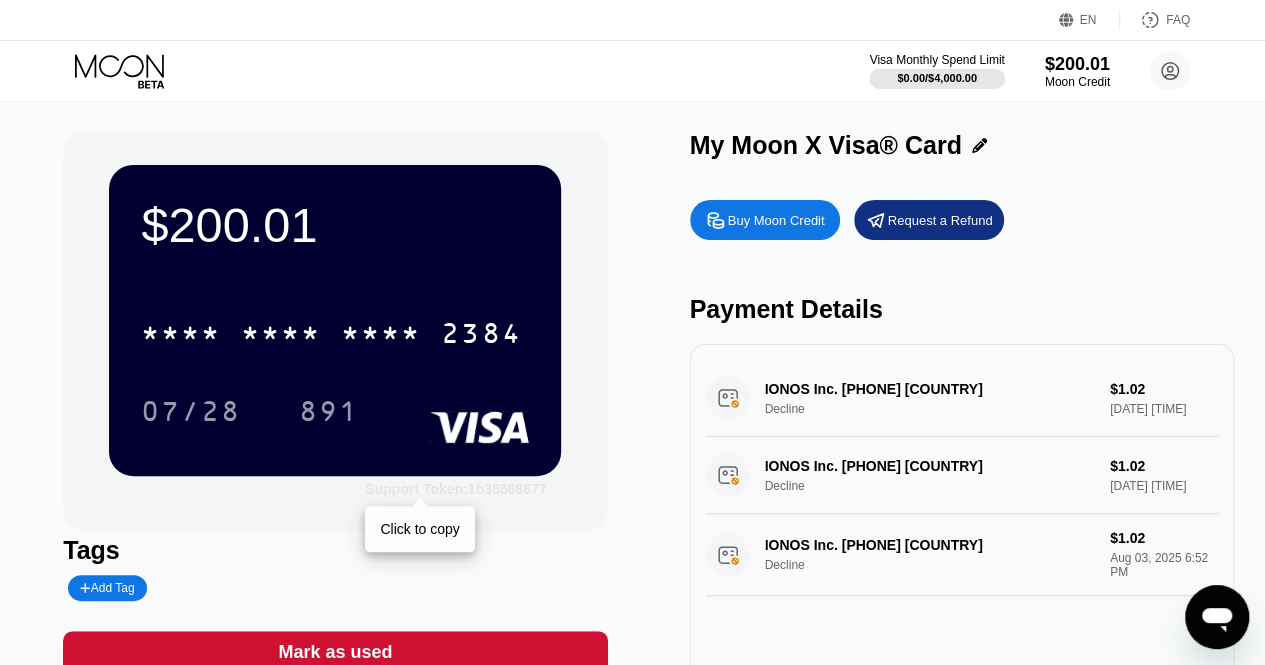 click on "Support Token:  1b35568677" at bounding box center [455, 489] 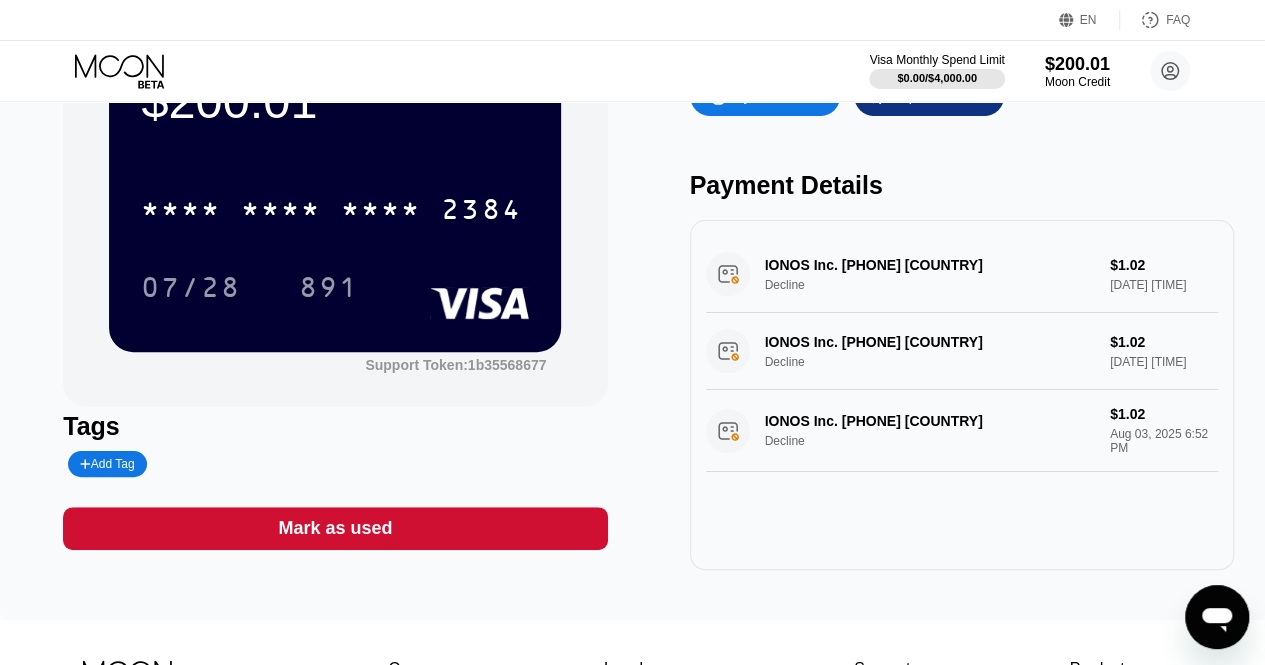 scroll, scrollTop: 0, scrollLeft: 0, axis: both 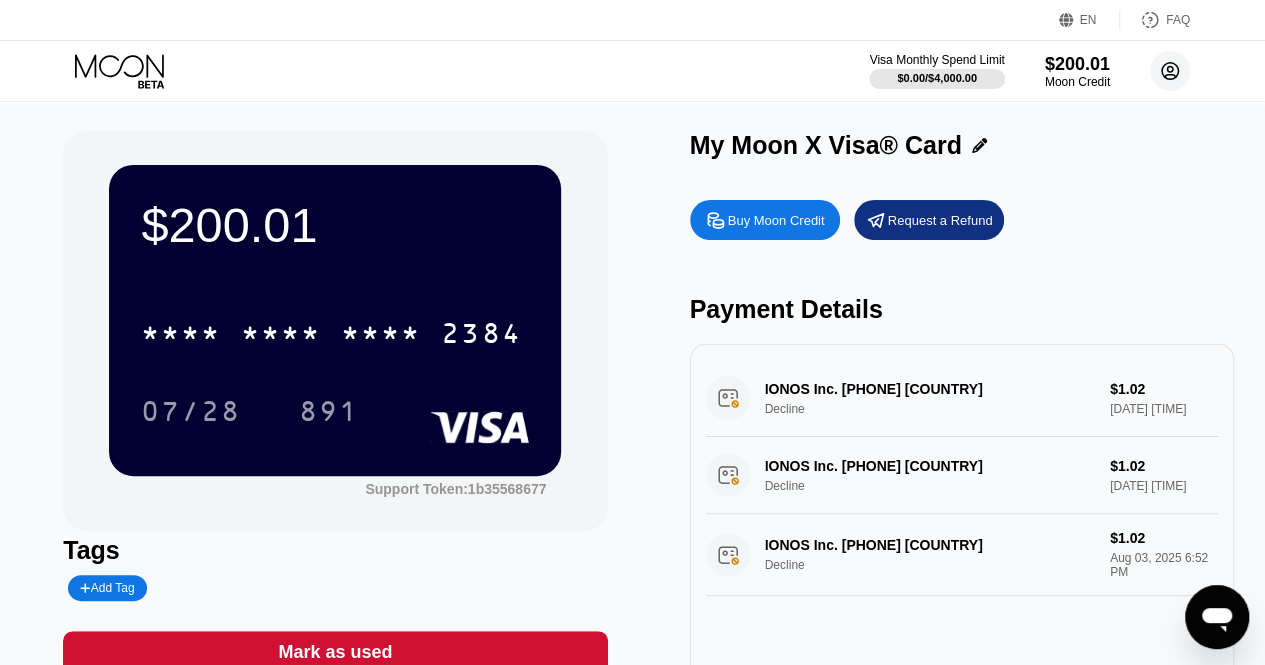 click 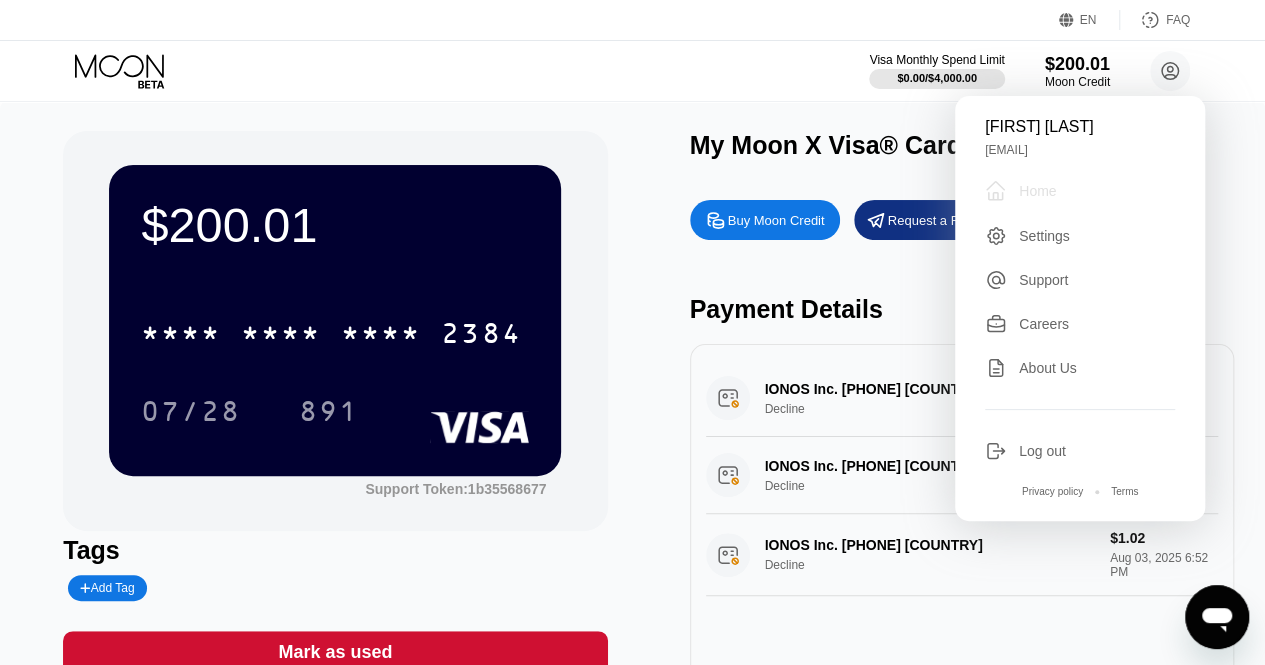 click on " Home" at bounding box center [1080, 191] 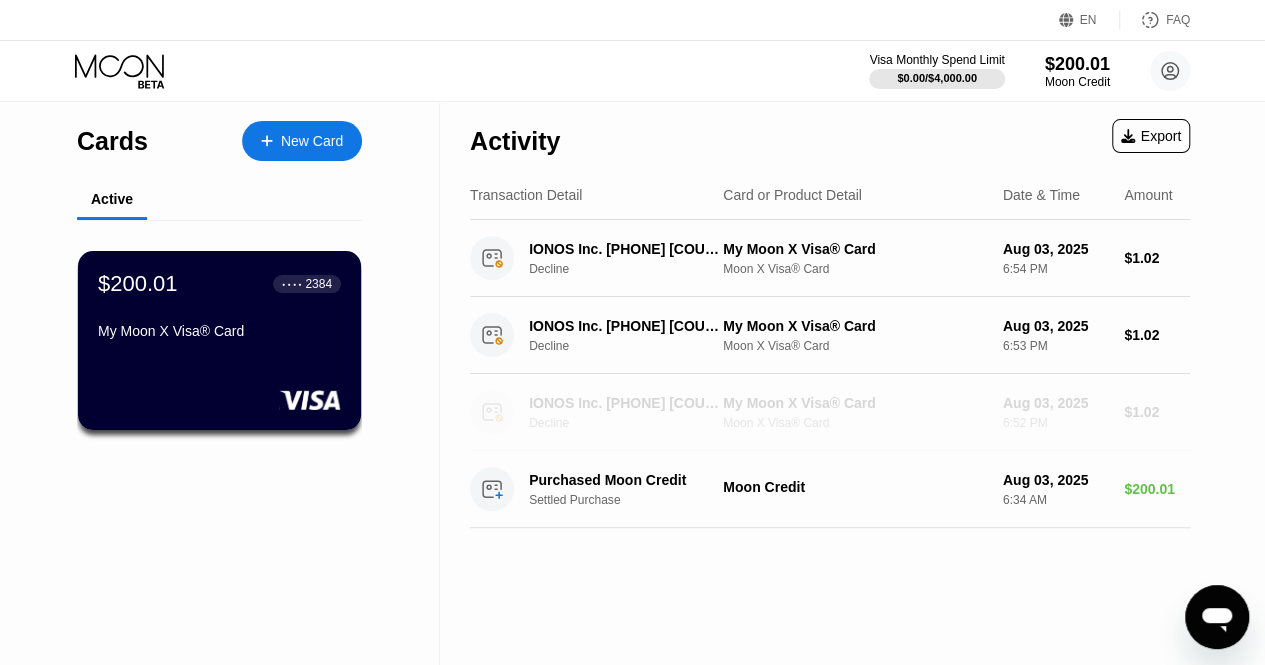click on "Moon X Visa® Card" at bounding box center [855, 423] 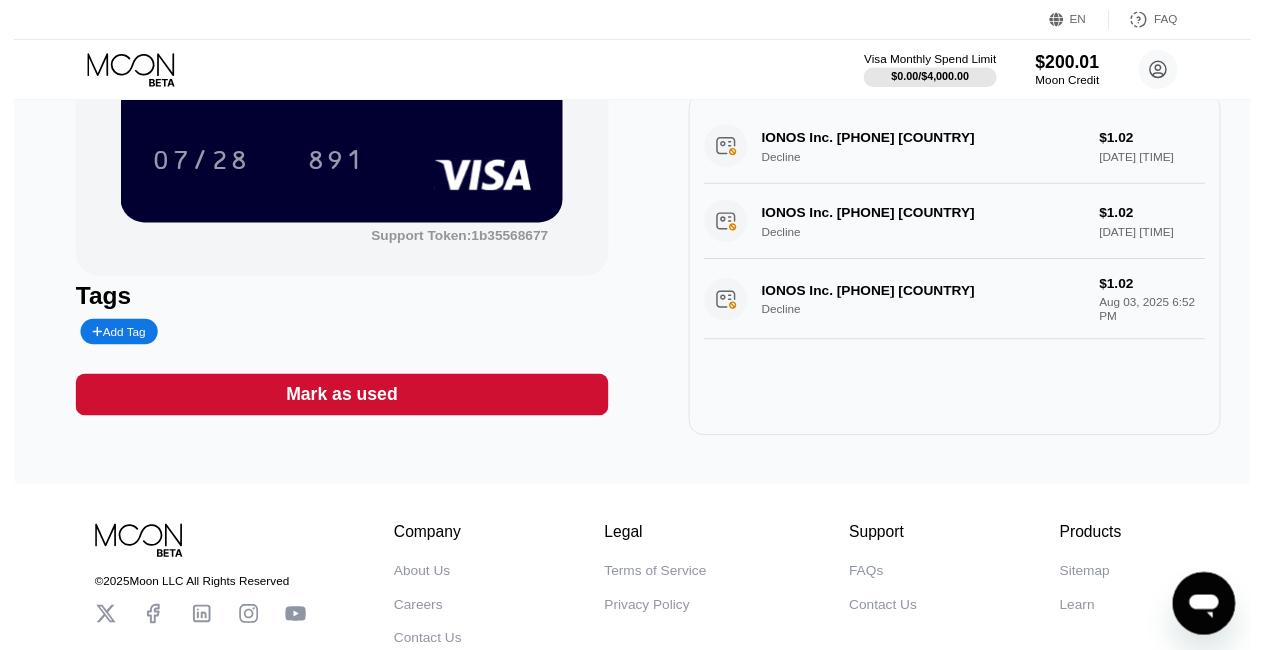 scroll, scrollTop: 0, scrollLeft: 0, axis: both 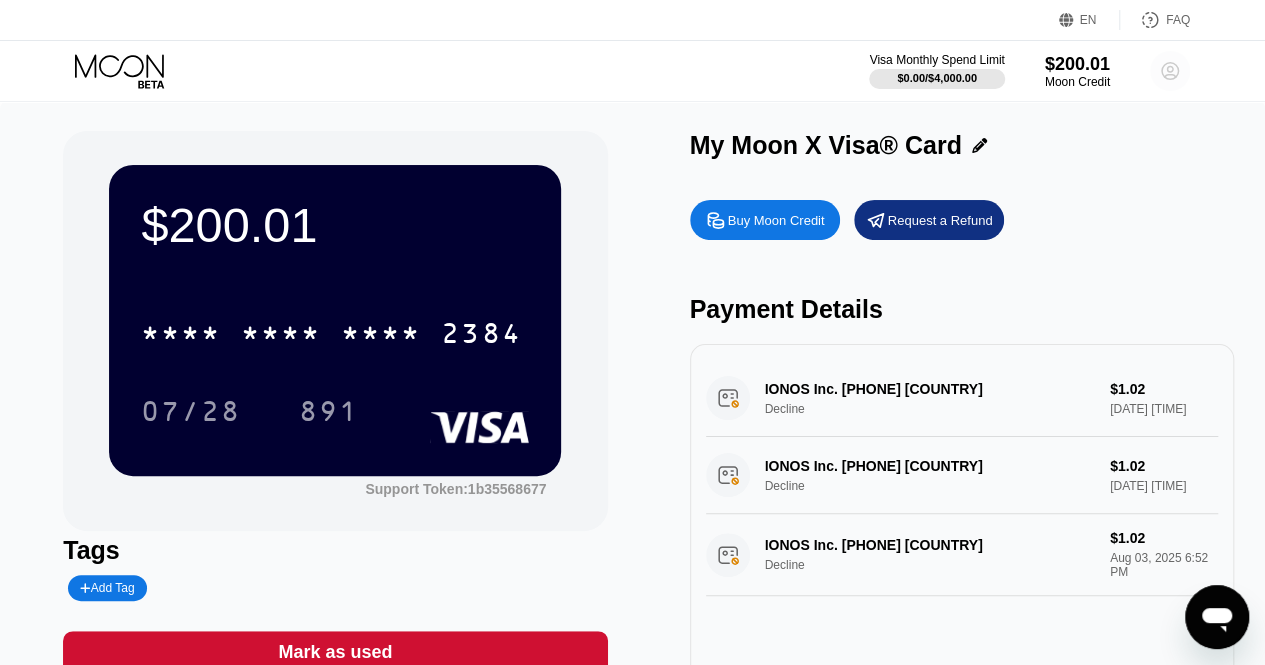 click 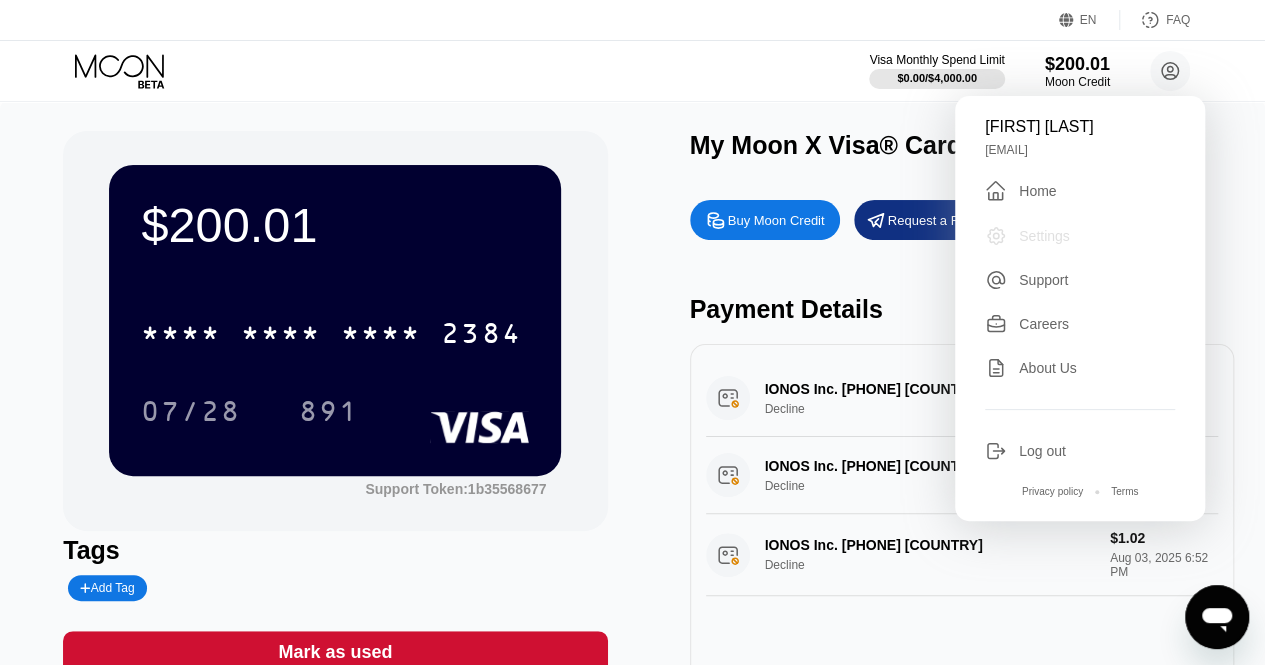 click on "Settings" at bounding box center [1044, 236] 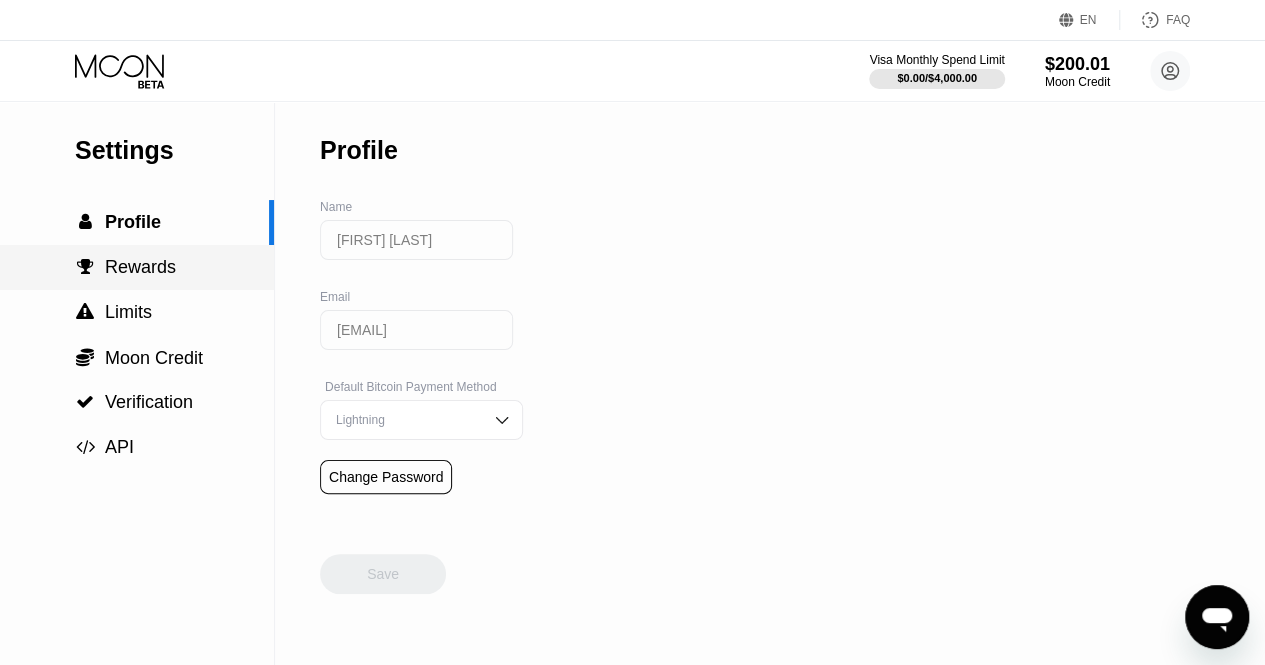 click on " Rewards" at bounding box center [137, 267] 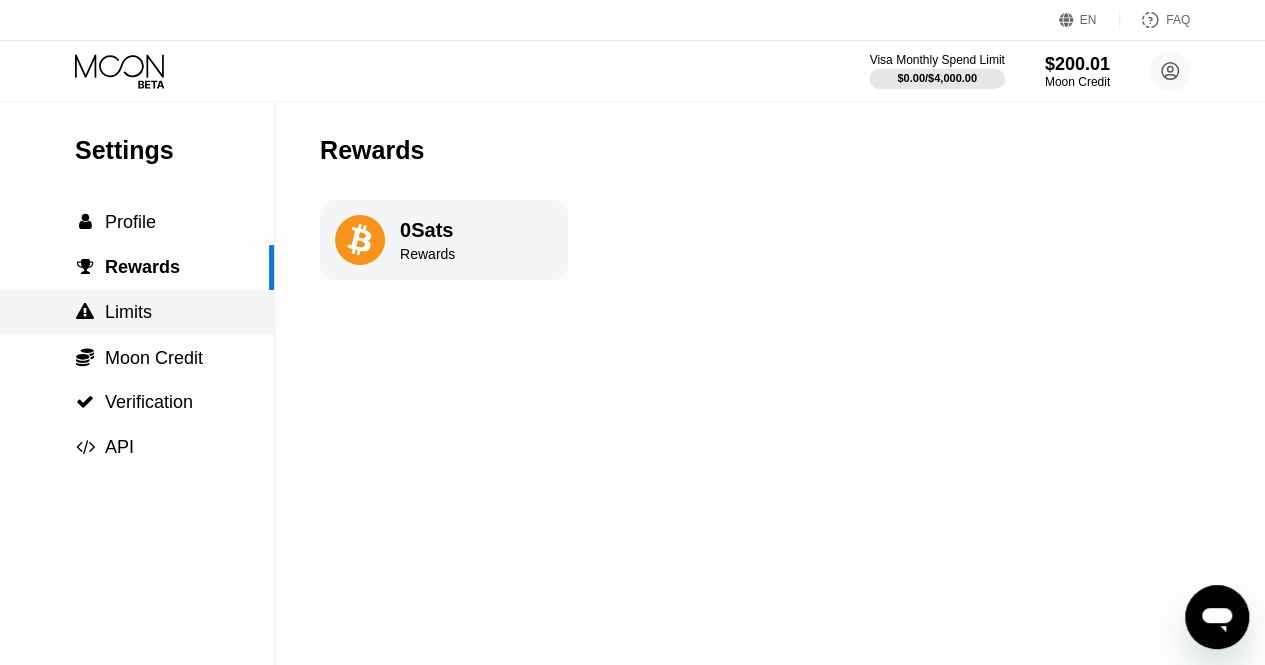 click on " Limits" at bounding box center [137, 312] 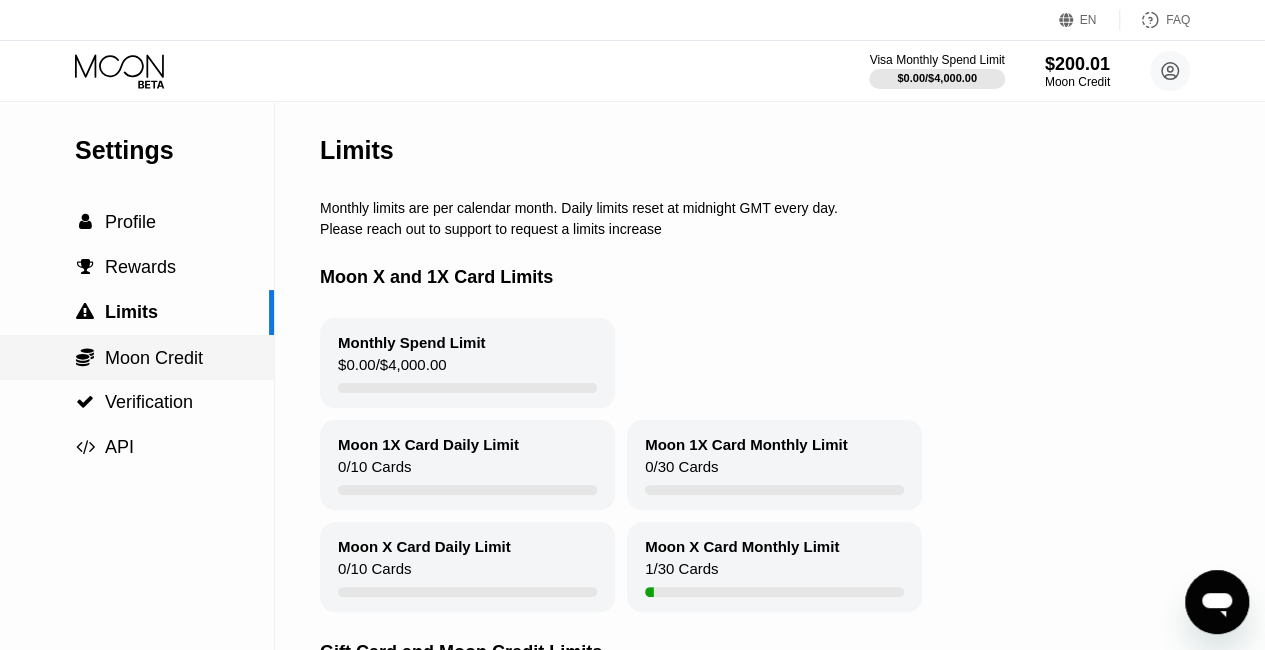 click on " Moon Credit" at bounding box center [137, 357] 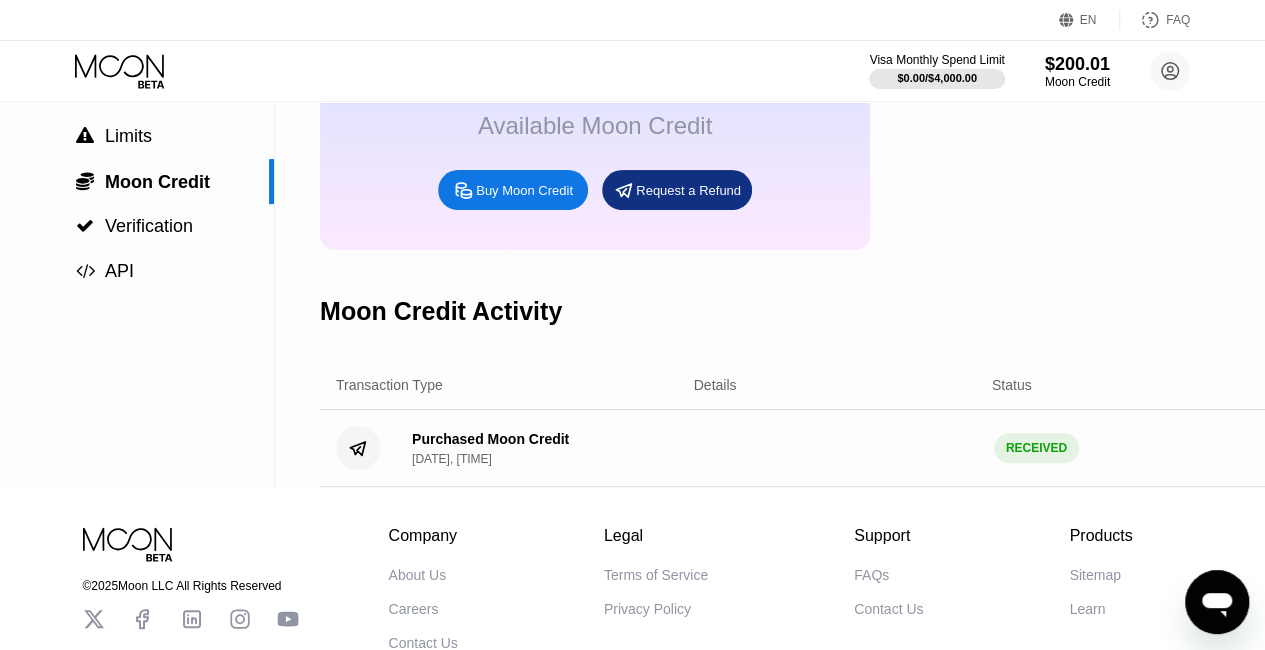 scroll, scrollTop: 0, scrollLeft: 0, axis: both 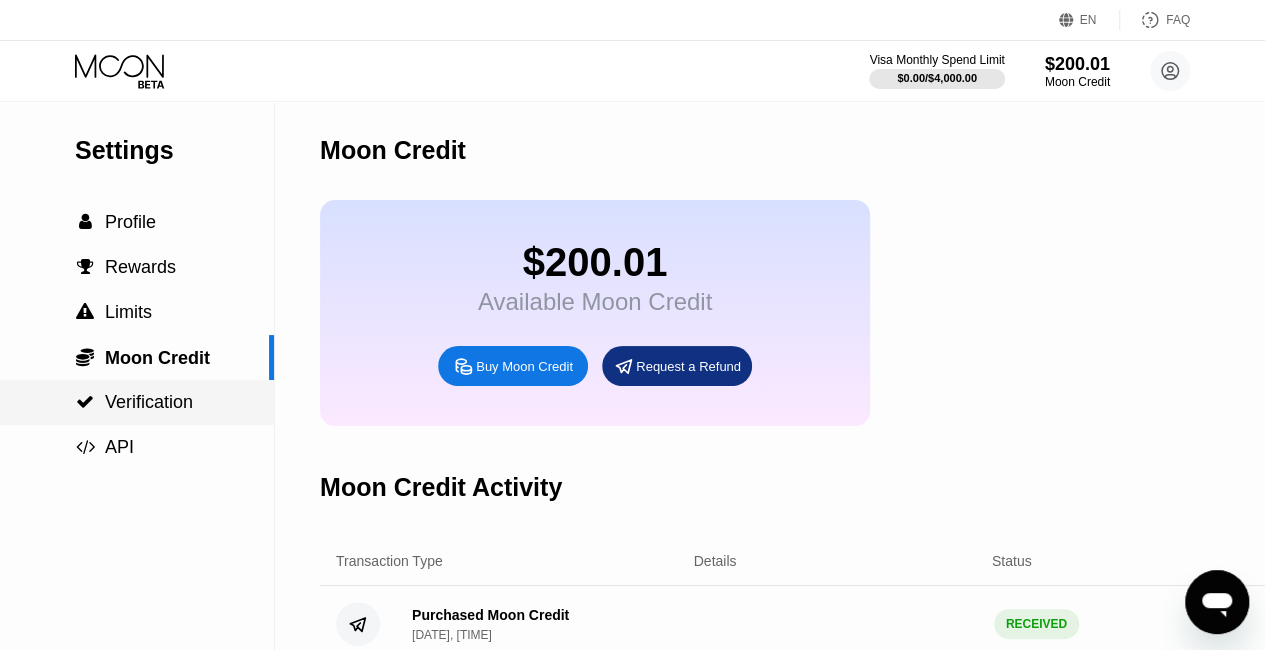 click on " Verification" at bounding box center (137, 402) 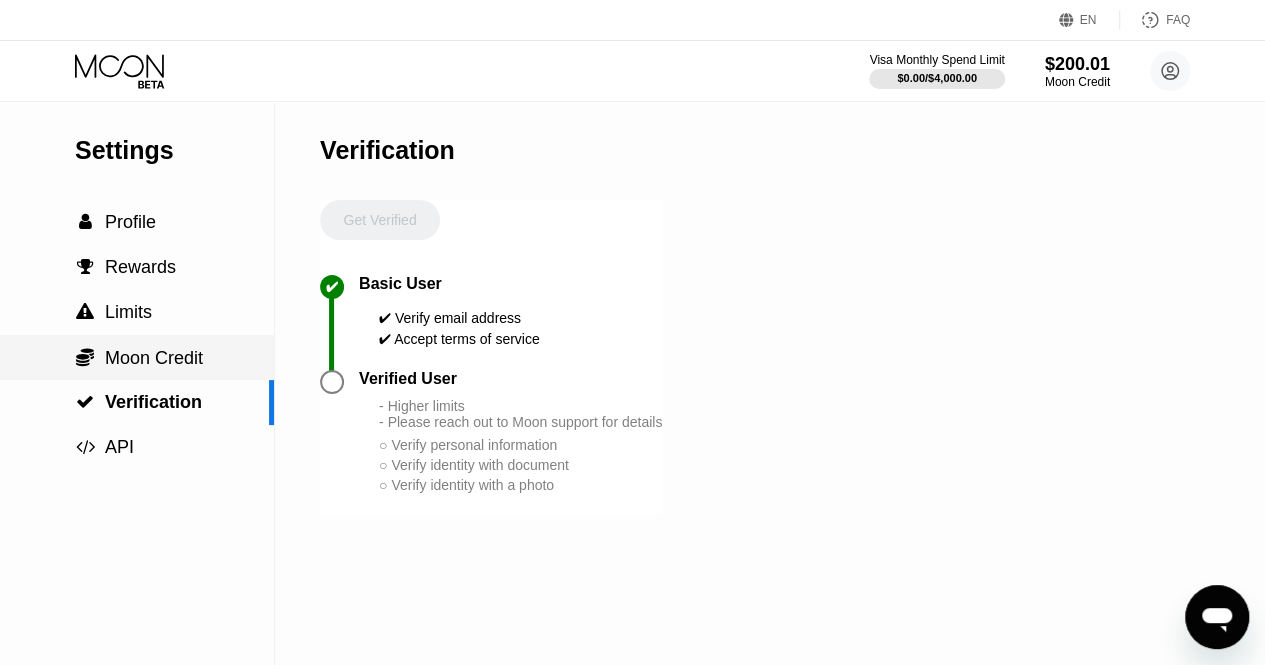 click on "Moon Credit" at bounding box center (154, 358) 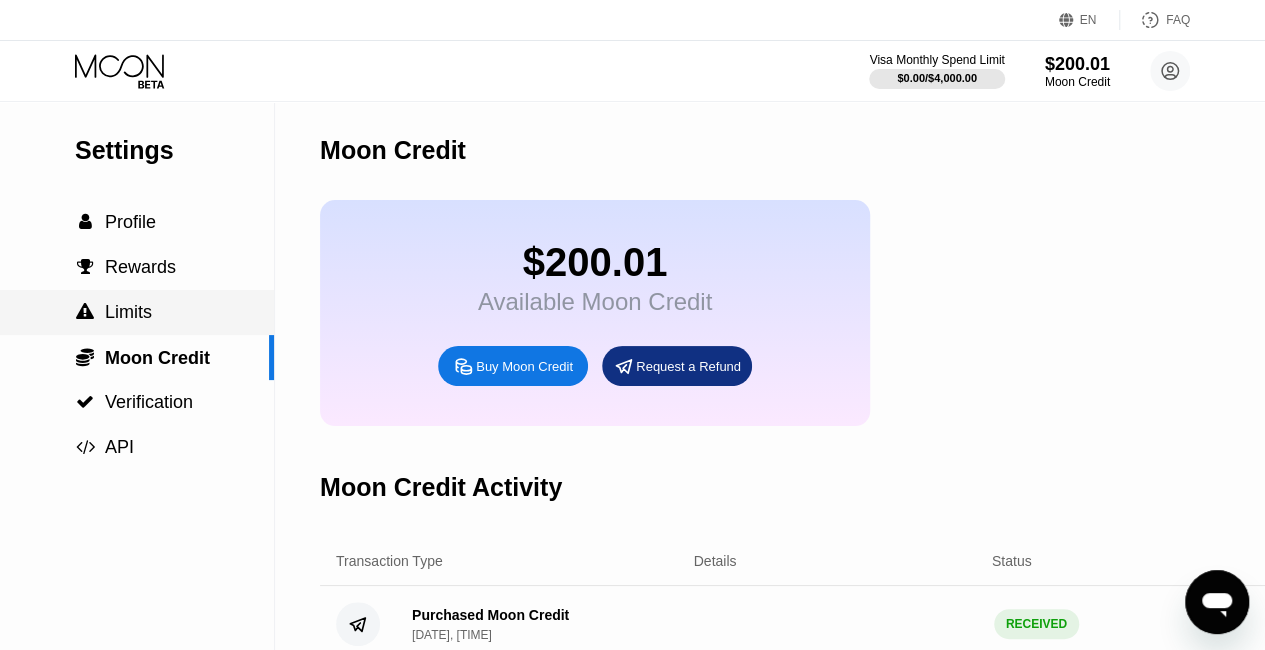 click on "Limits" at bounding box center [128, 312] 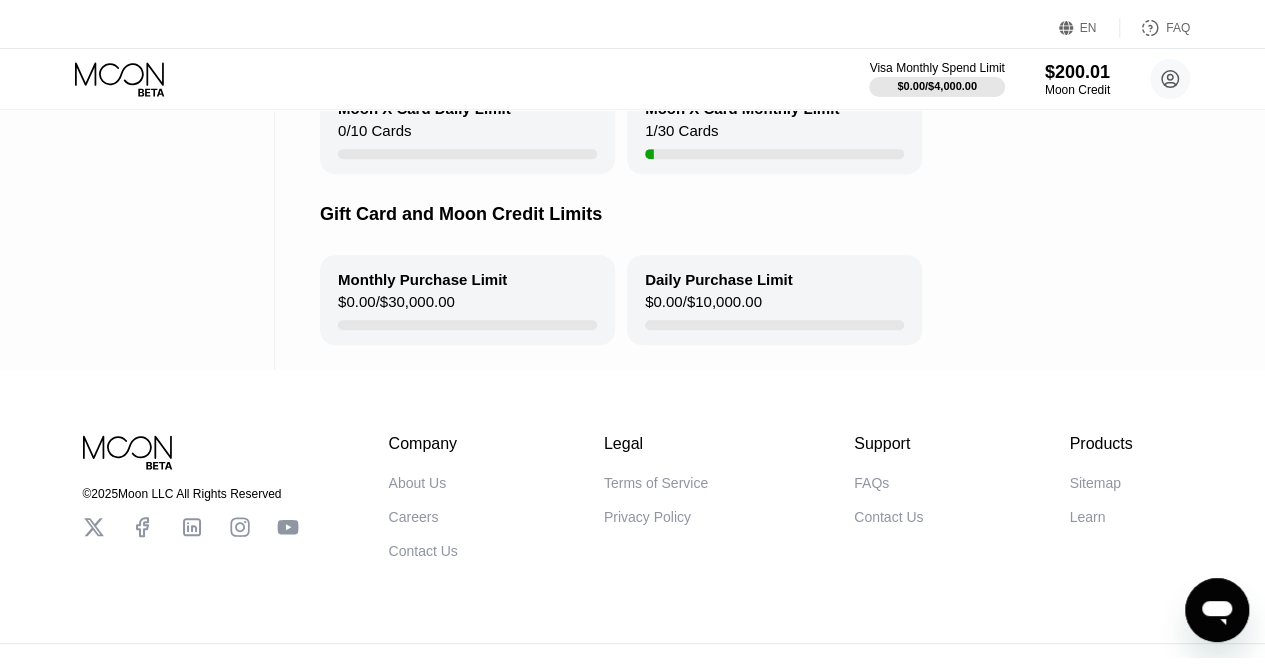 scroll, scrollTop: 0, scrollLeft: 0, axis: both 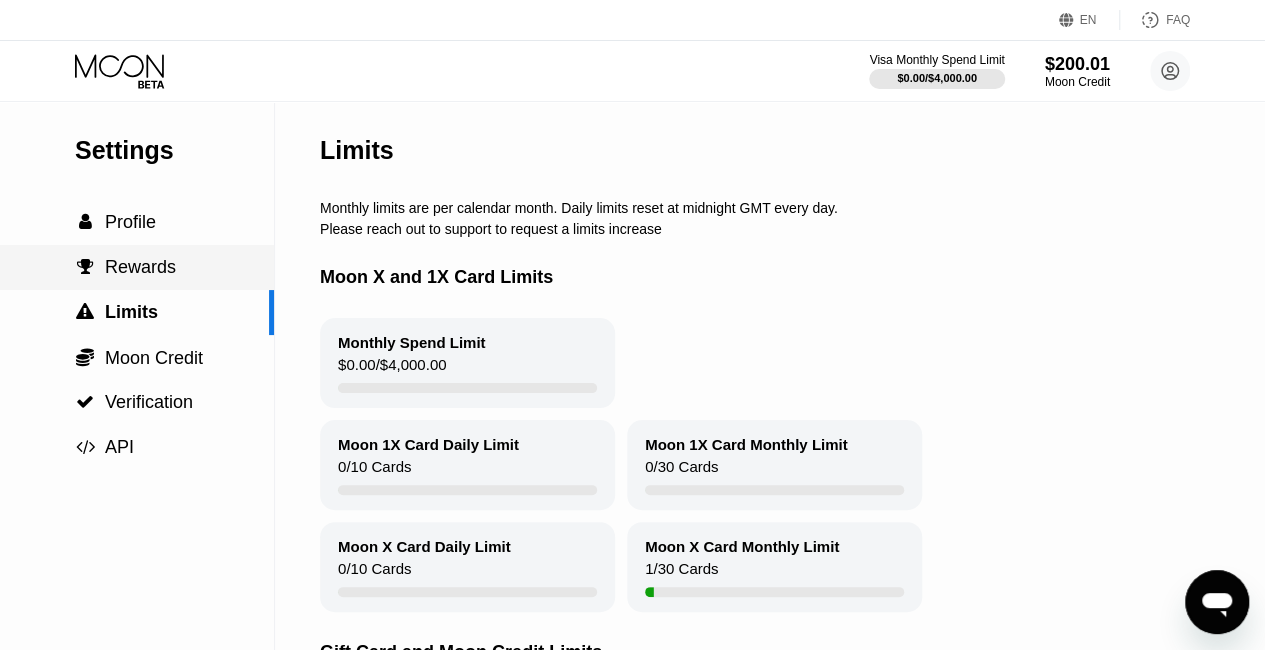 click on " Rewards" at bounding box center [137, 267] 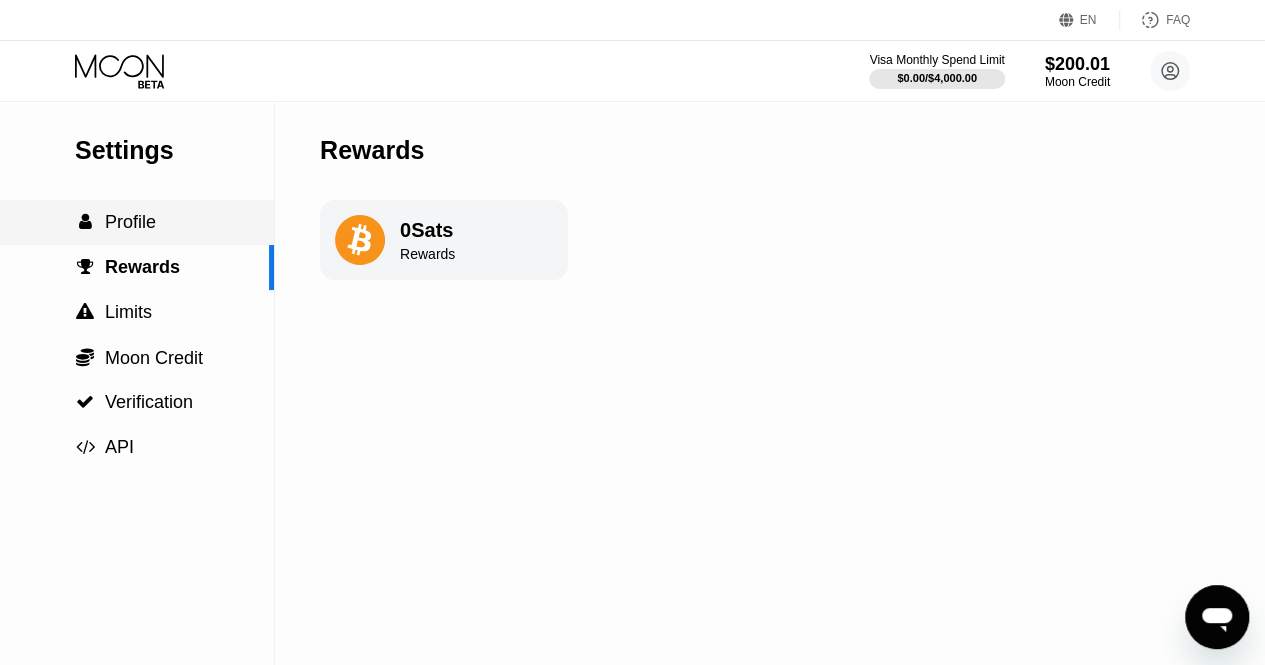 click on "Profile" at bounding box center (130, 222) 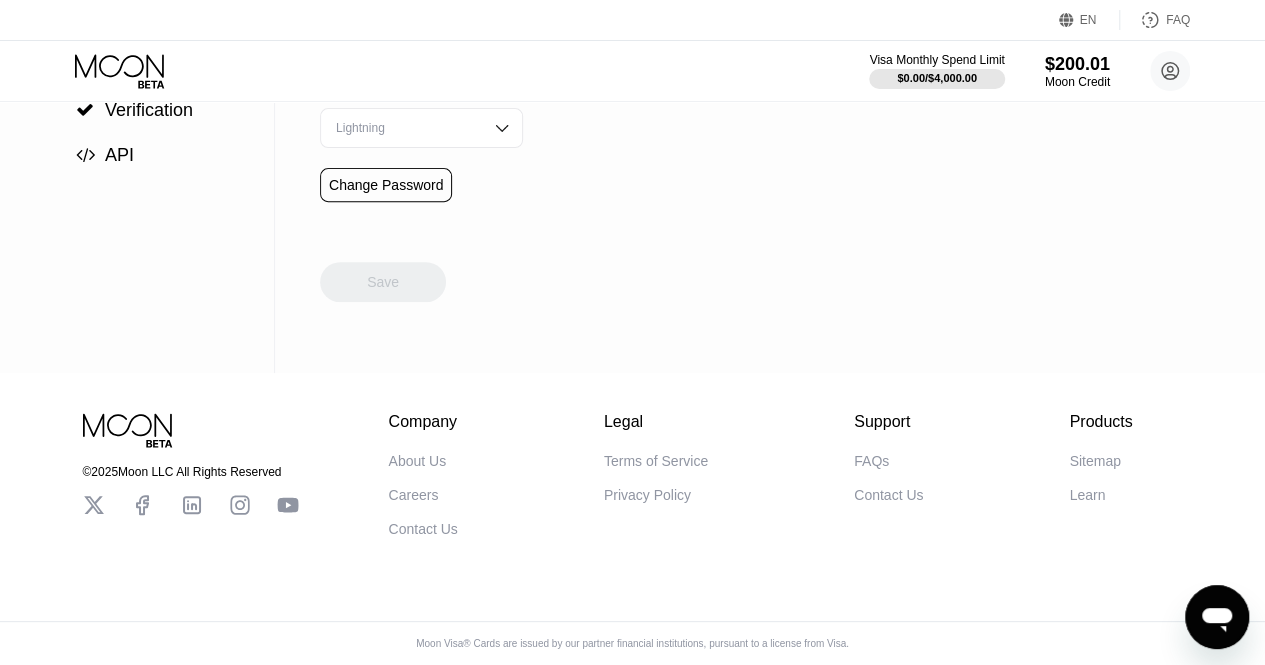 scroll, scrollTop: 0, scrollLeft: 0, axis: both 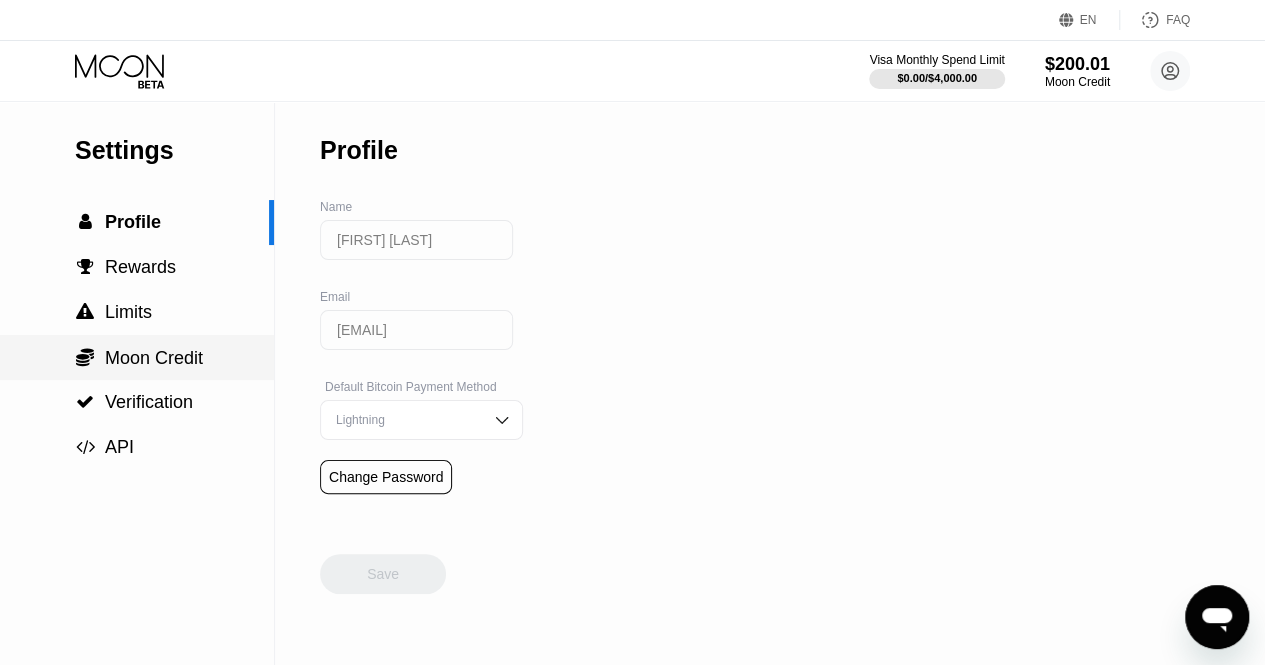 click on "Moon Credit" at bounding box center [154, 358] 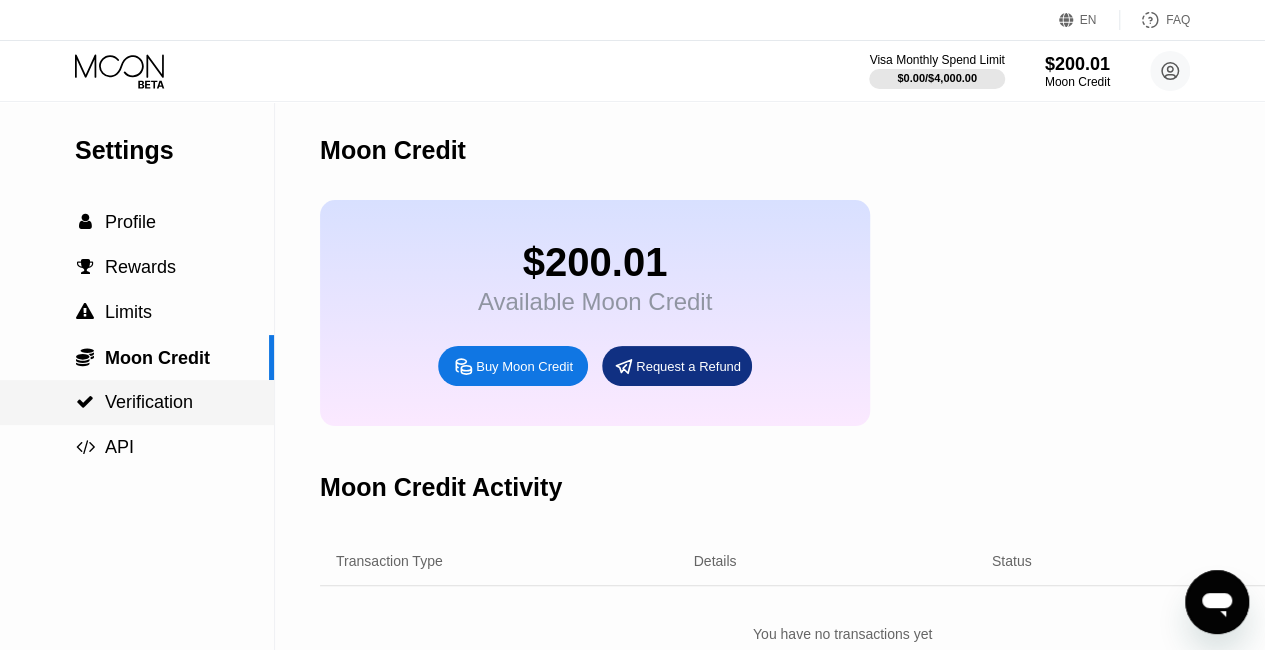 click on "Verification" at bounding box center [149, 402] 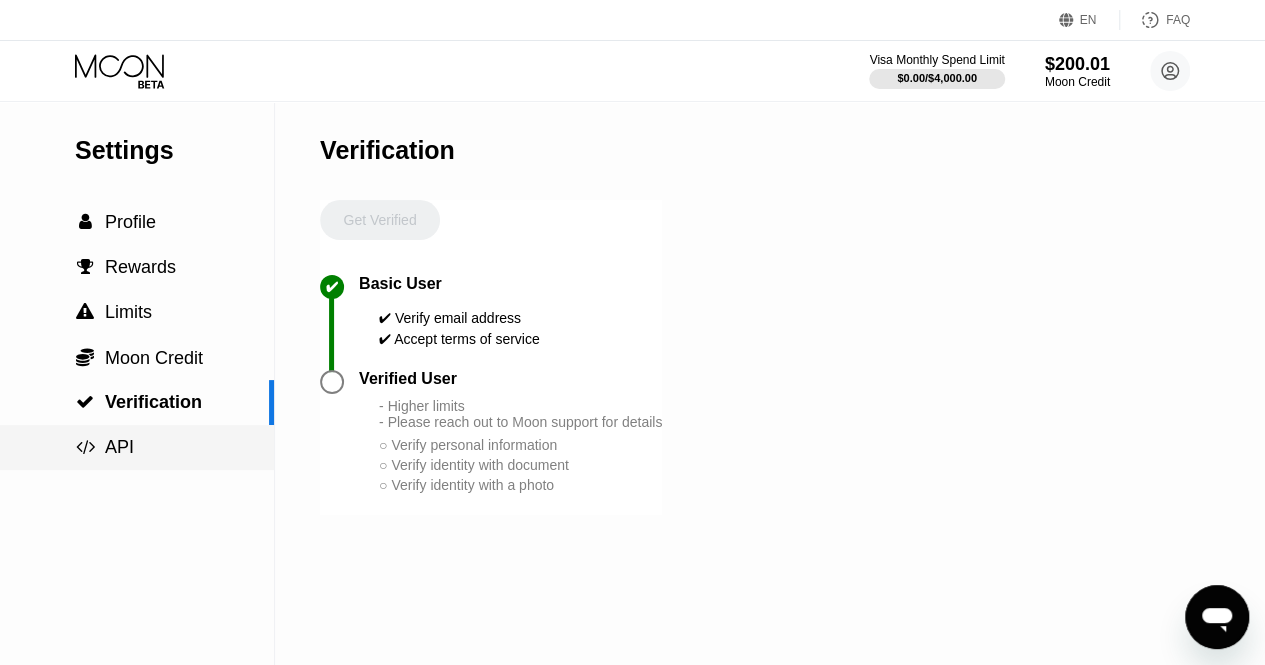 click on " API" at bounding box center (137, 447) 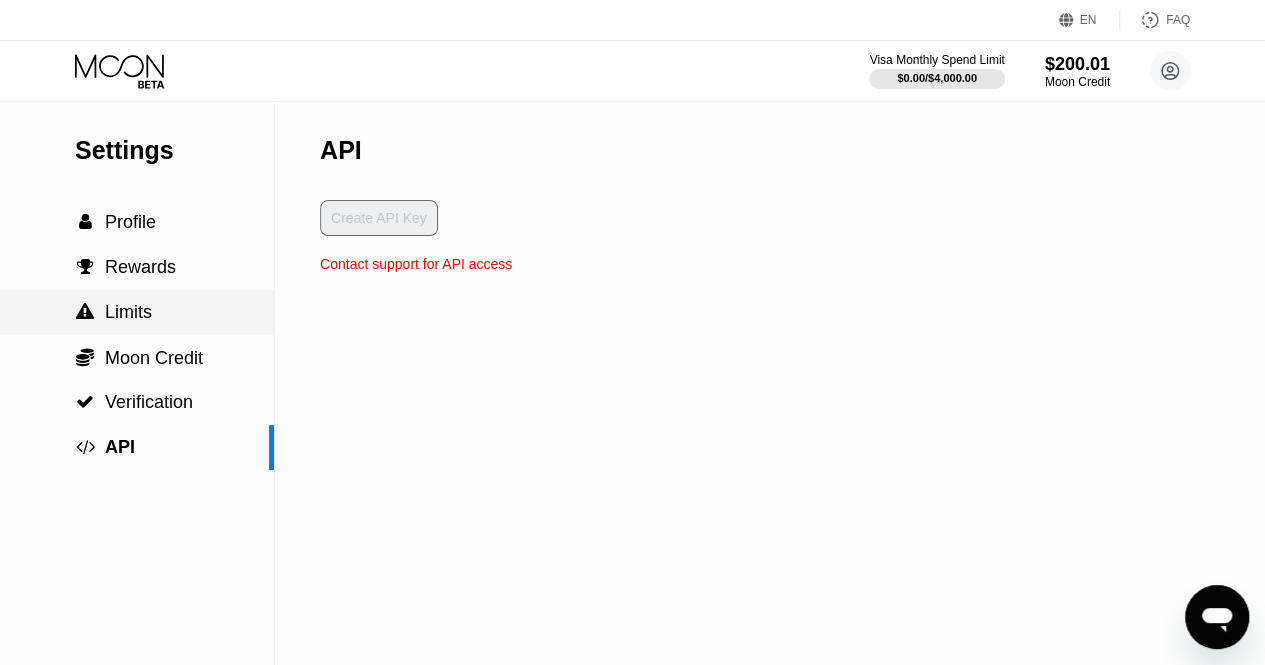 click on " Limits" at bounding box center [137, 312] 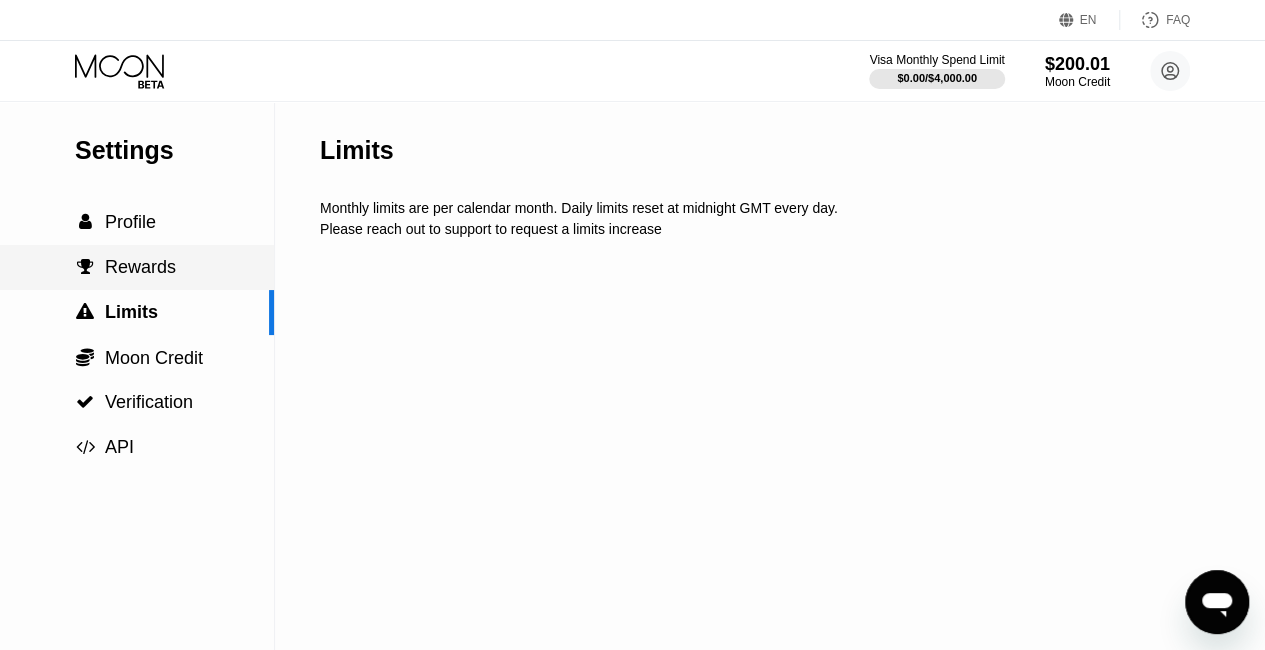click on "Rewards" at bounding box center [140, 267] 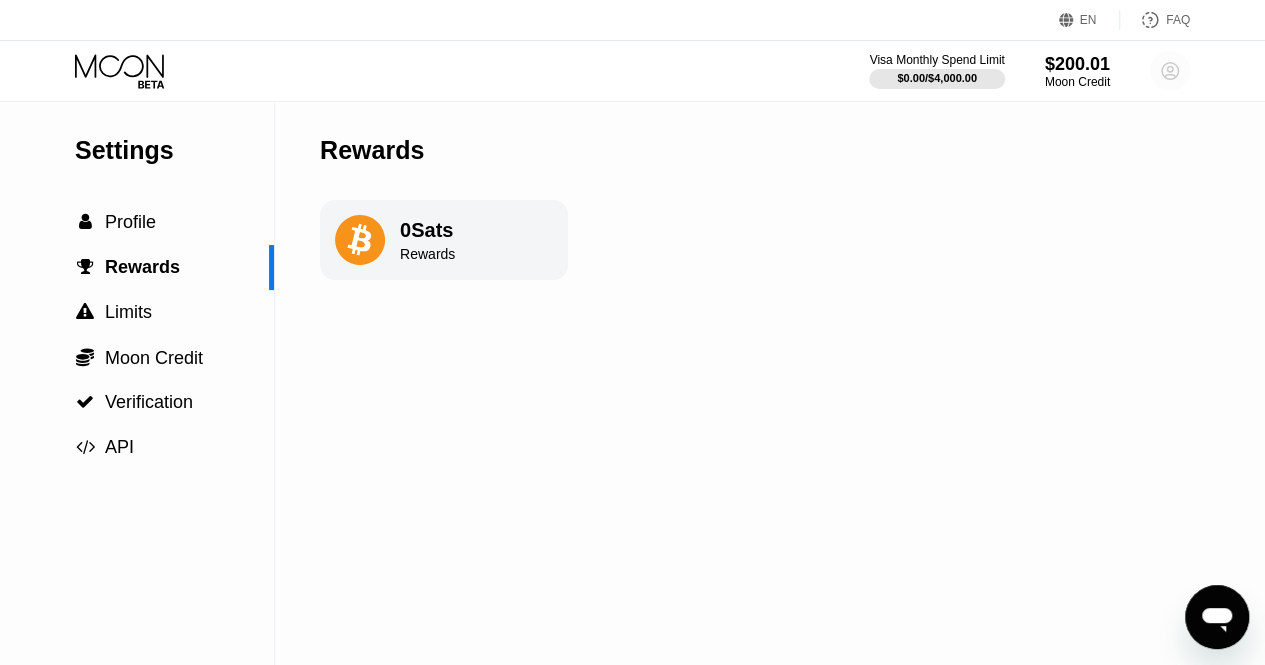 click 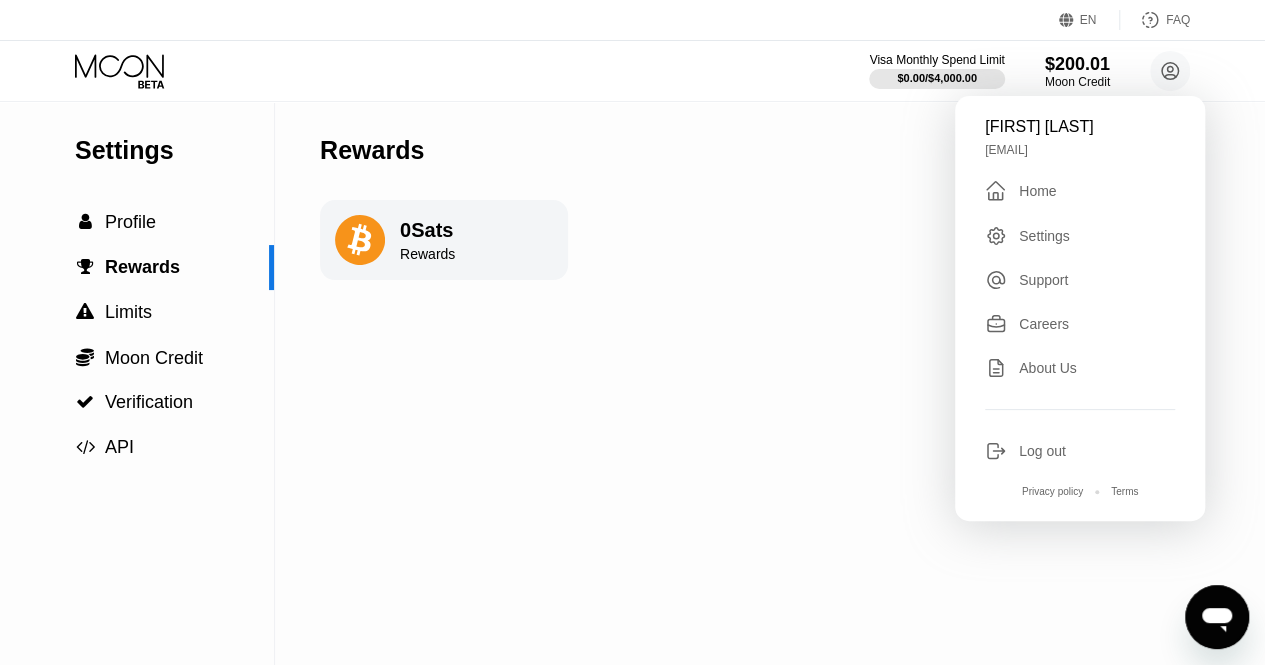 click on "Support" at bounding box center [1043, 280] 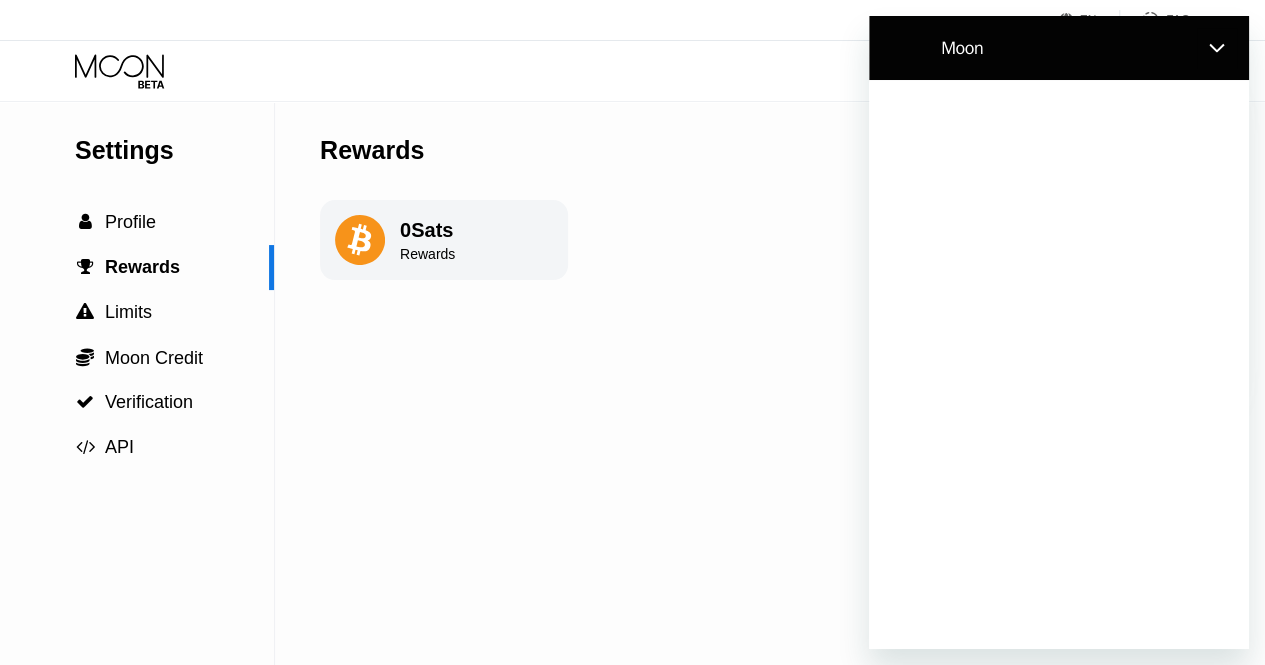 scroll, scrollTop: 0, scrollLeft: 0, axis: both 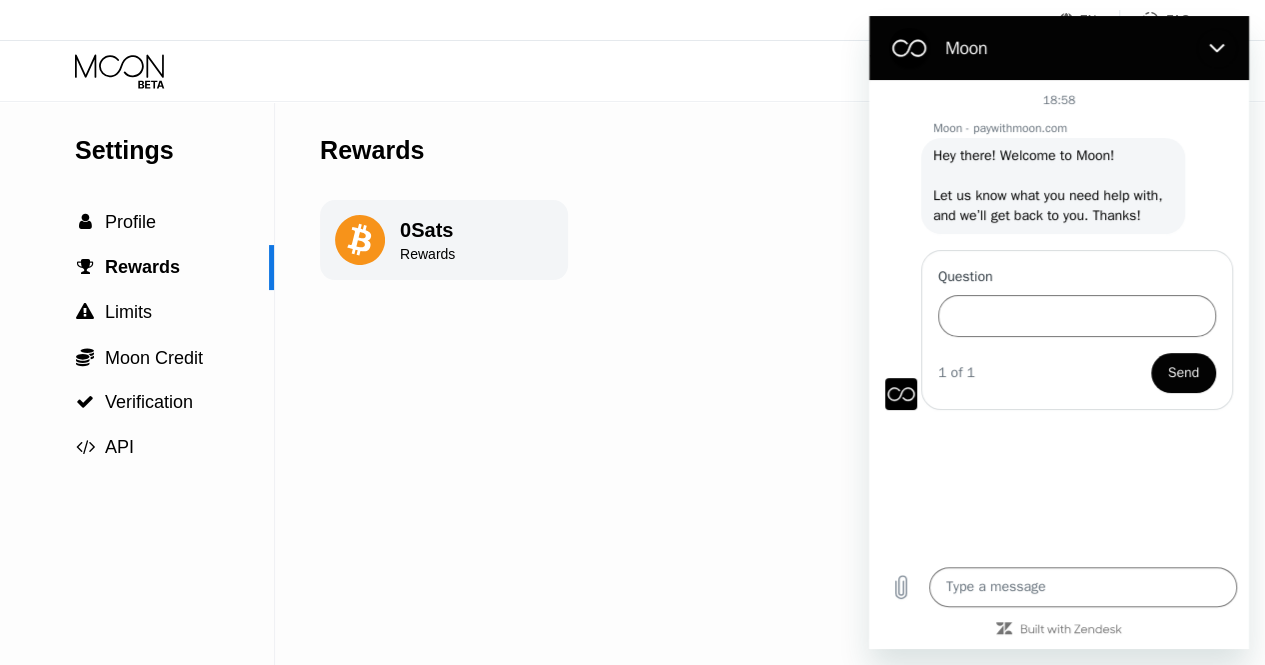 click on "Question" at bounding box center [1077, 302] 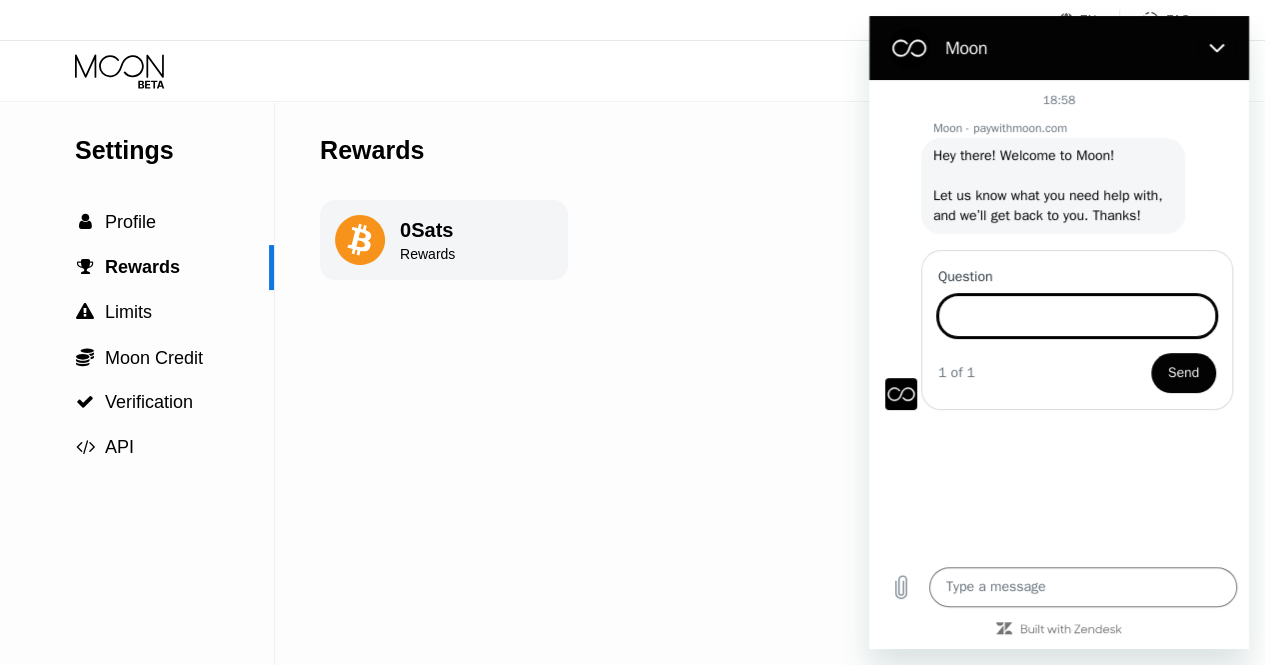 click on "Question" at bounding box center (1077, 316) 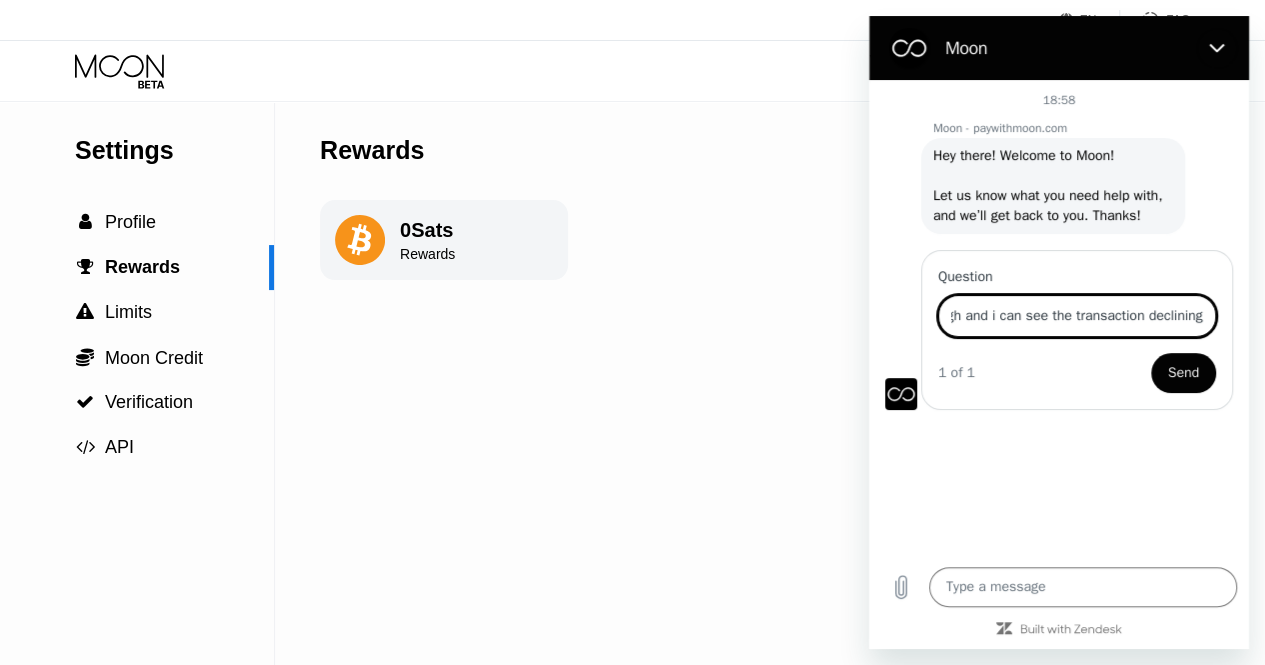 scroll, scrollTop: 0, scrollLeft: 333, axis: horizontal 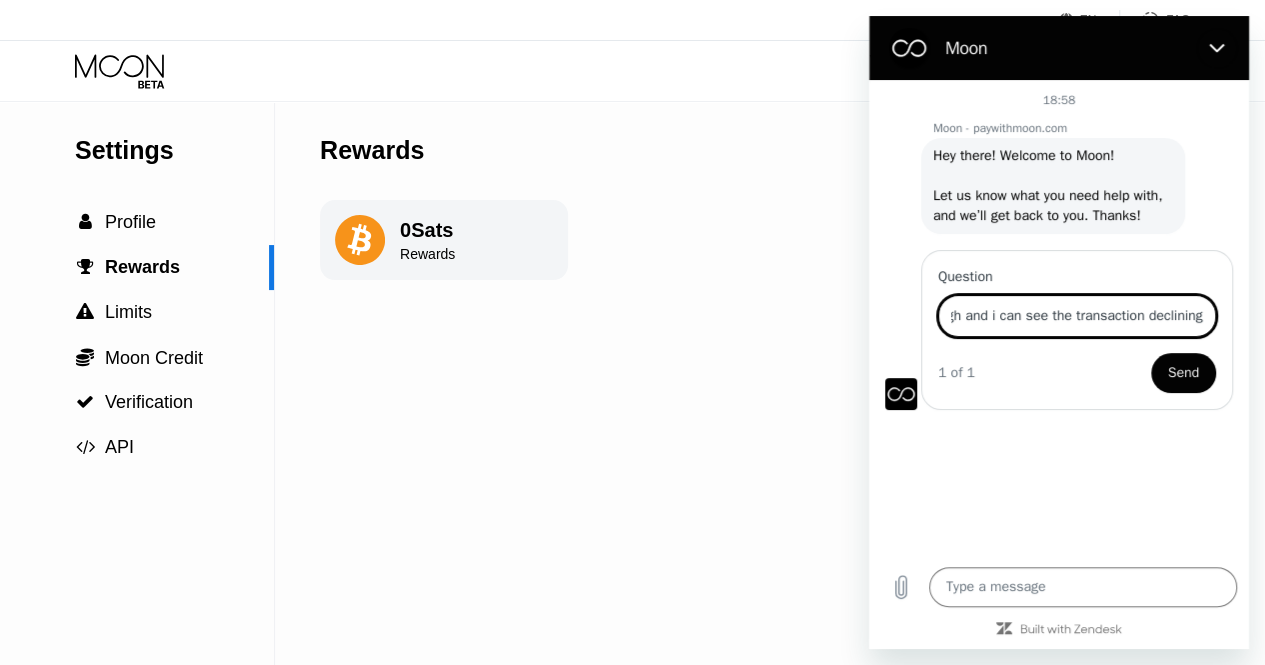 type on "i am trying to make a payment and it not going through and i can see the transaction declining" 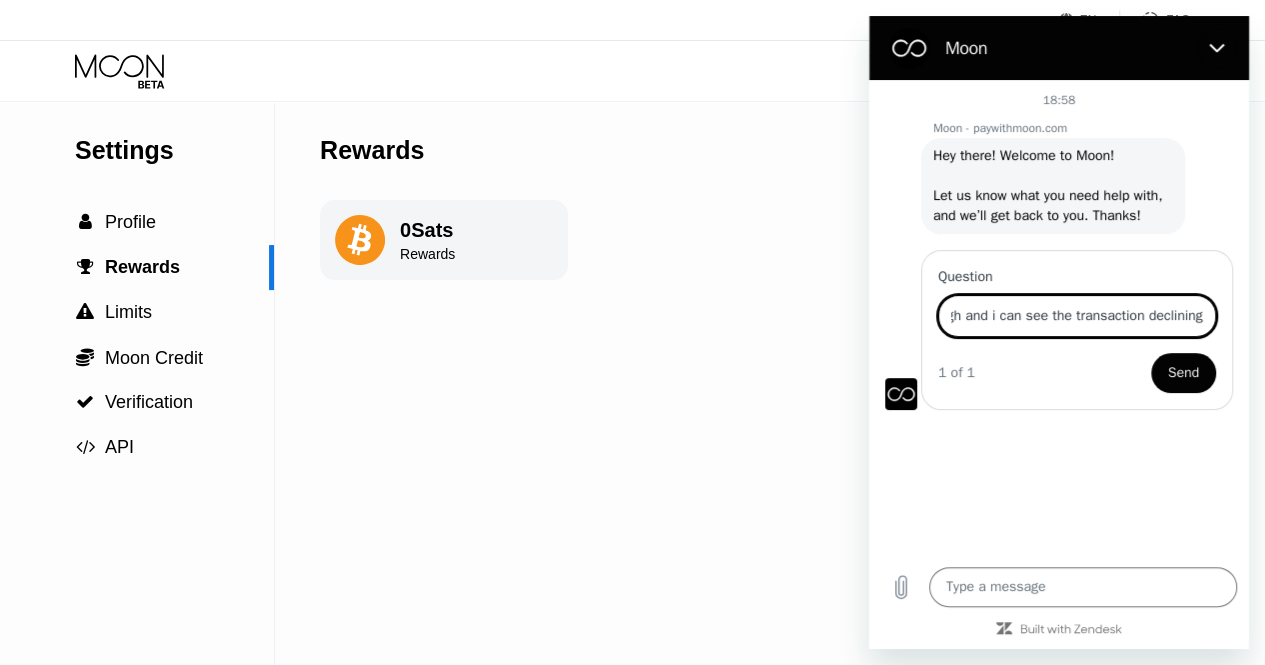 click on "Send" at bounding box center (1183, 373) 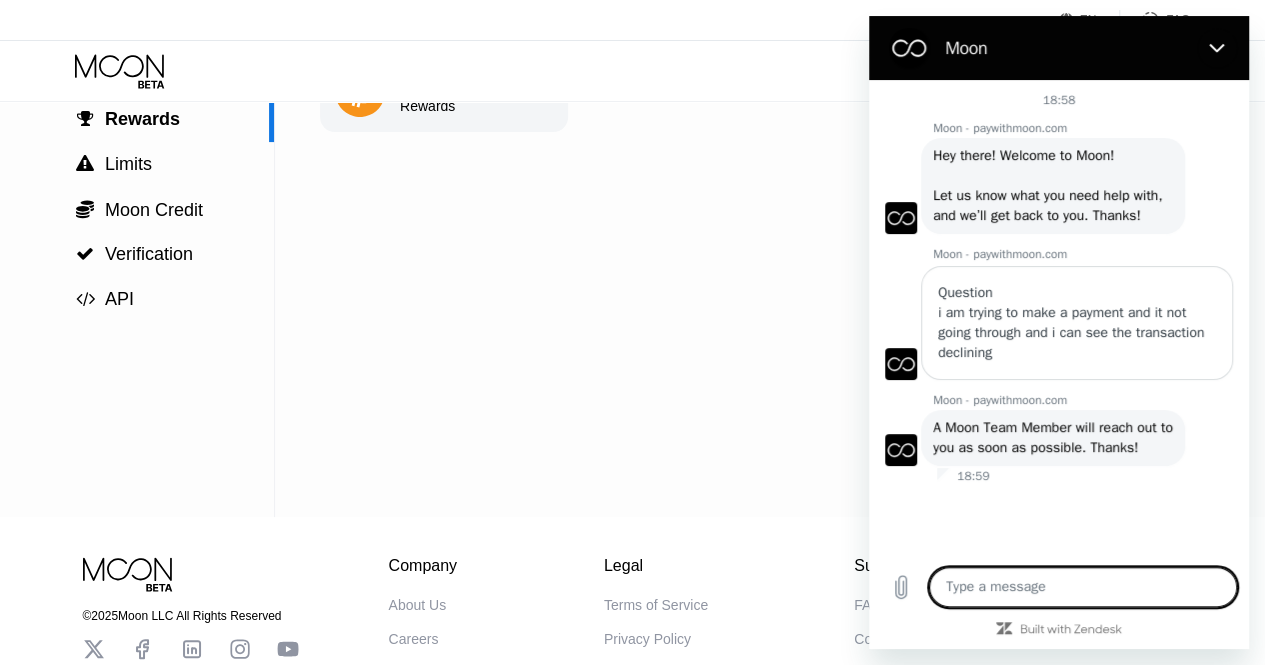 scroll, scrollTop: 0, scrollLeft: 0, axis: both 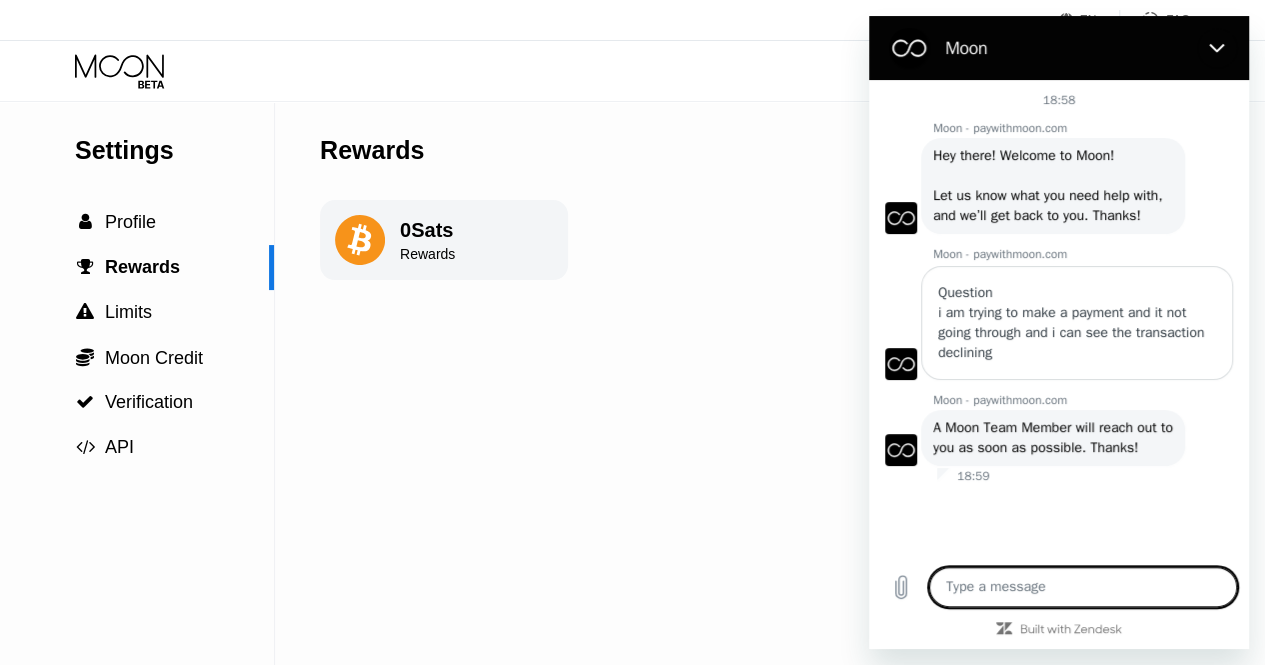 drag, startPoint x: 1276, startPoint y: 393, endPoint x: 378, endPoint y: 212, distance: 916.0595 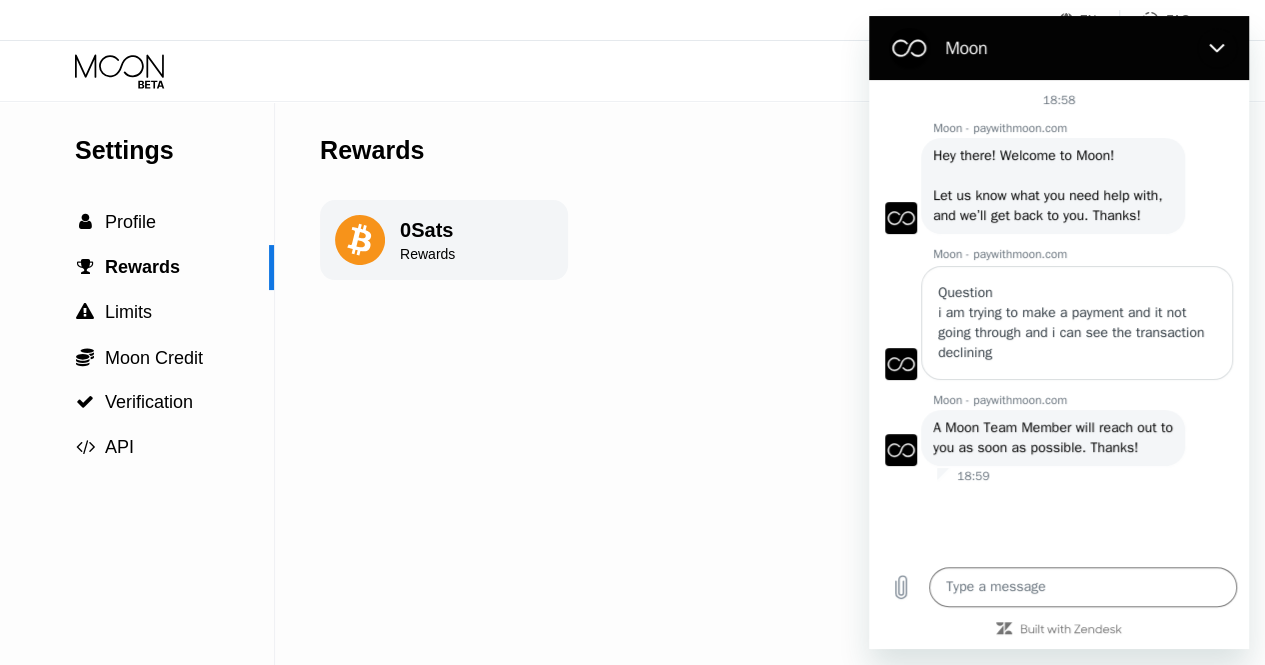 click on "Settings  Profile  Rewards  Limits  Moon Credit  Verification  API Rewards 0  Sats Rewards" at bounding box center (632, 383) 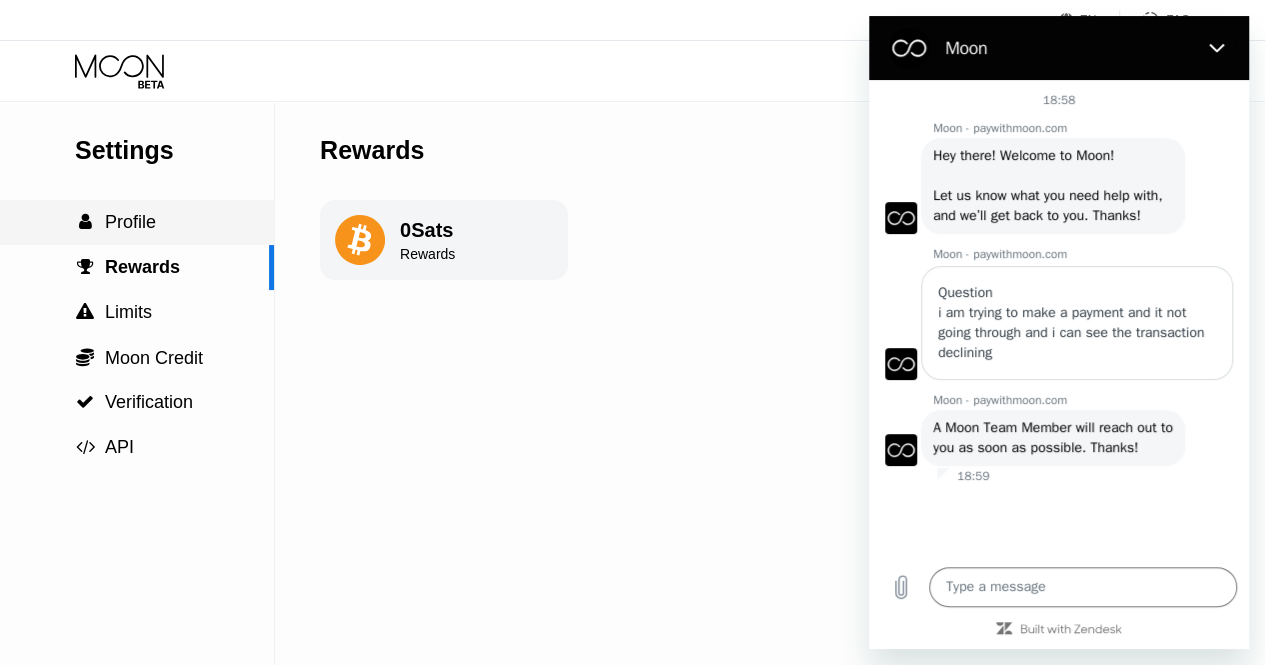 click on "Profile" at bounding box center [130, 222] 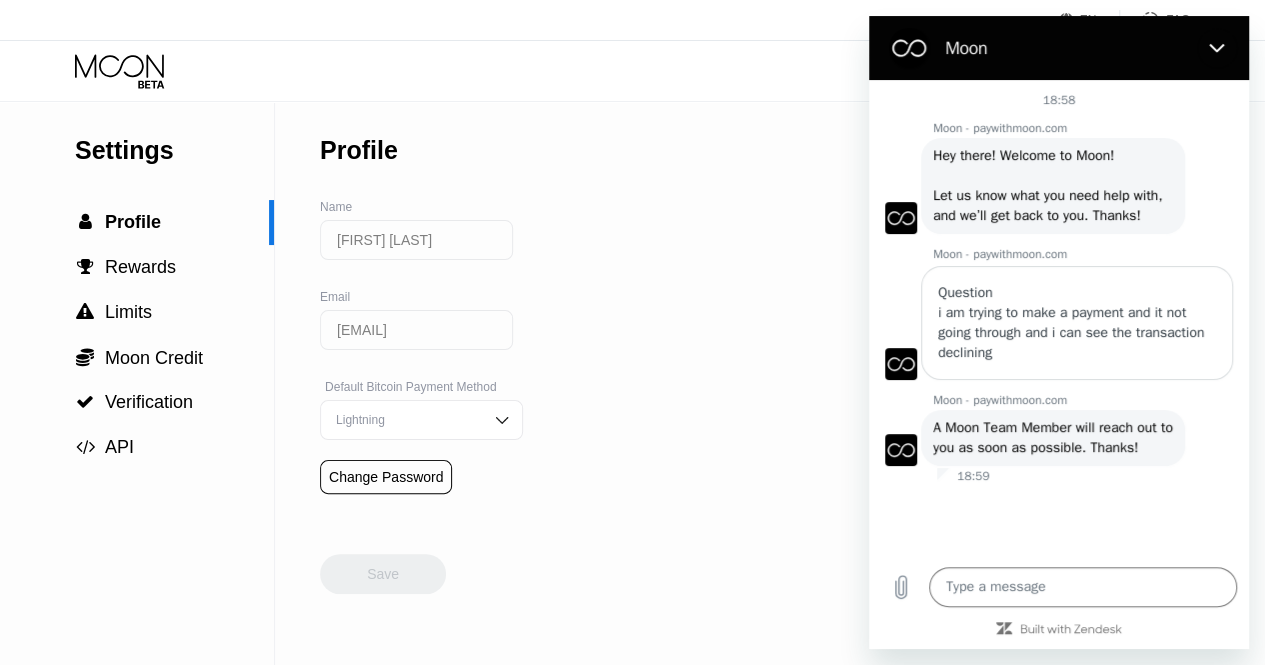 click at bounding box center [1217, 48] 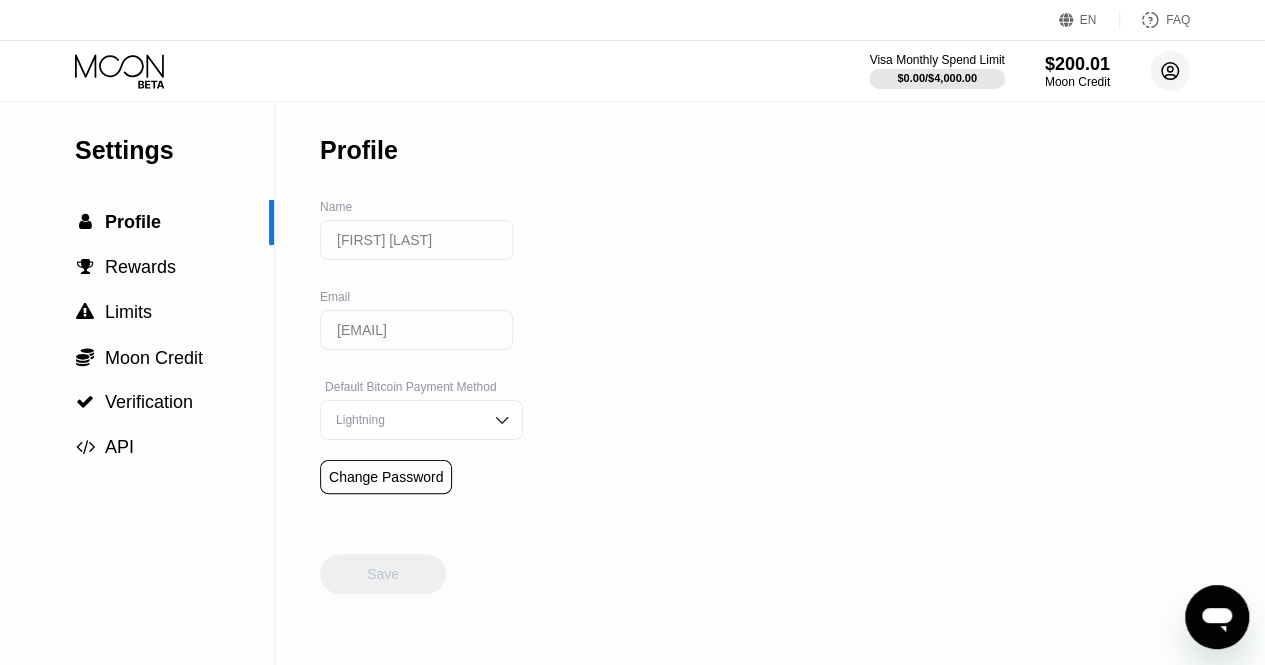 click 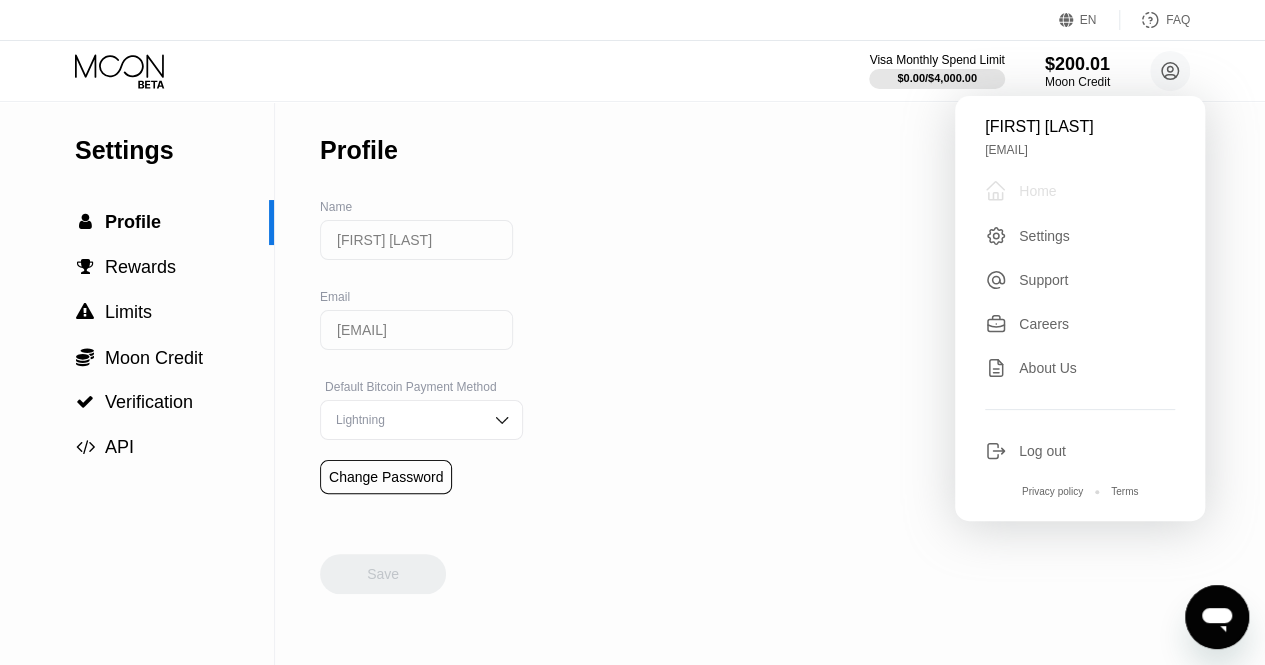 click on "Home" at bounding box center (1037, 191) 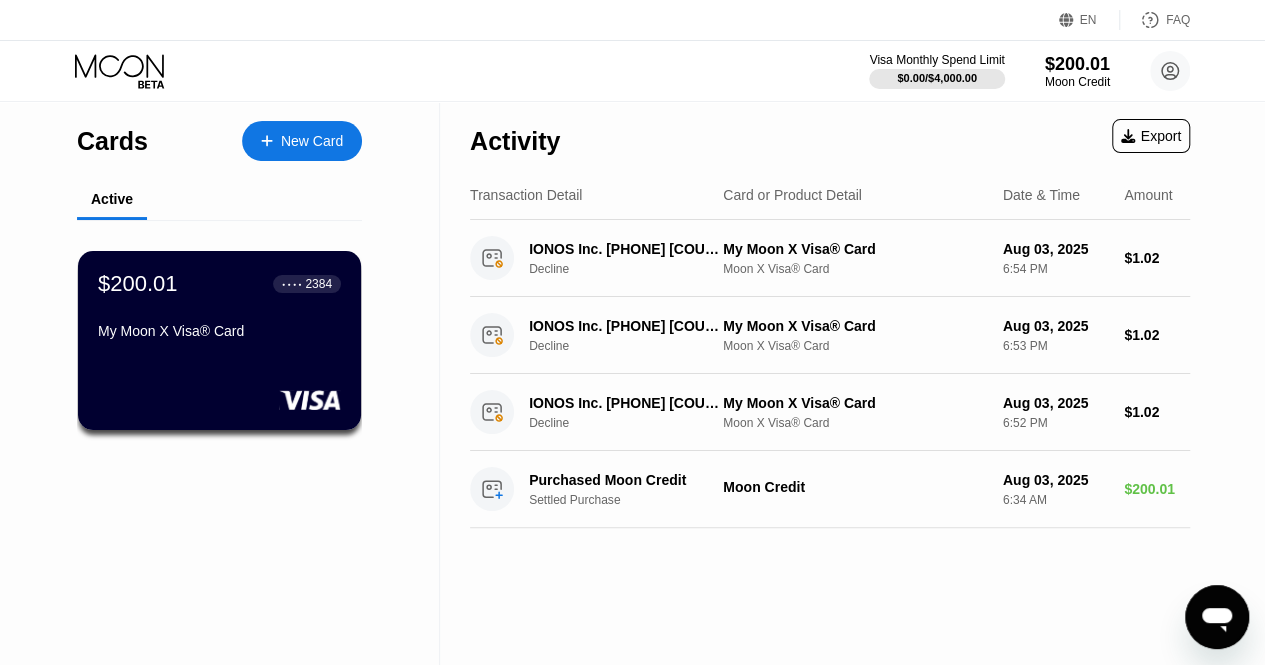 click 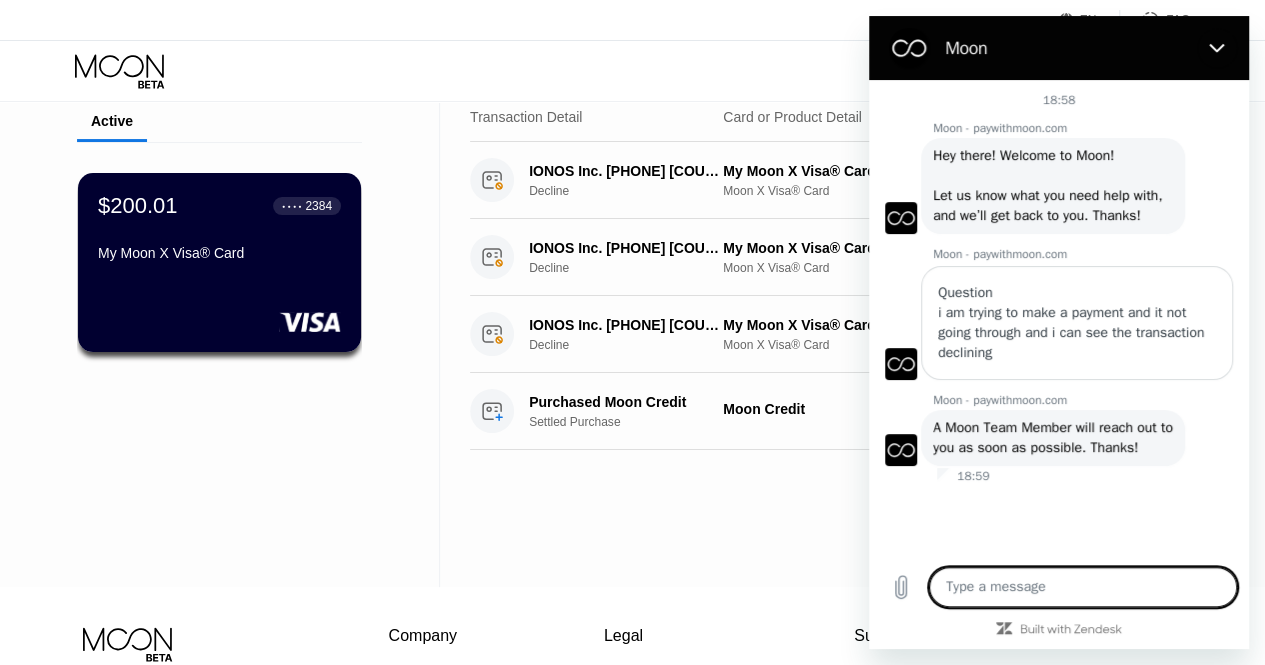 scroll, scrollTop: 0, scrollLeft: 0, axis: both 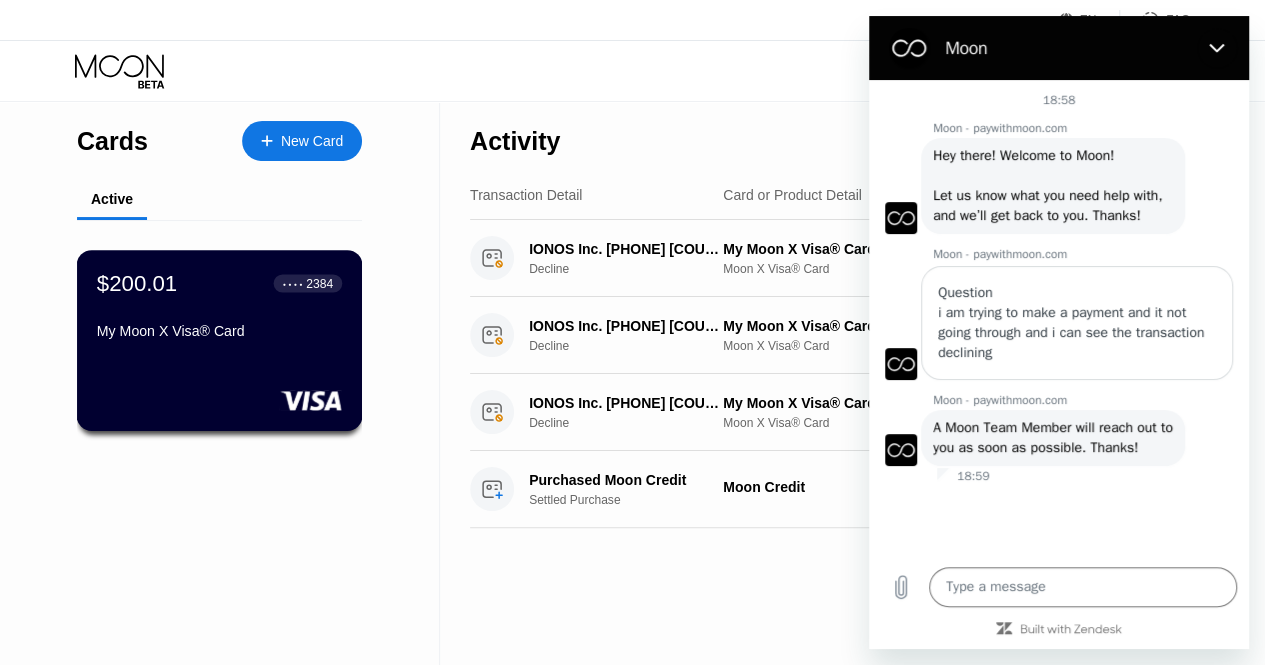 click on "$200.01 ● ● ● ● 2384 My Moon X Visa® Card" at bounding box center (220, 340) 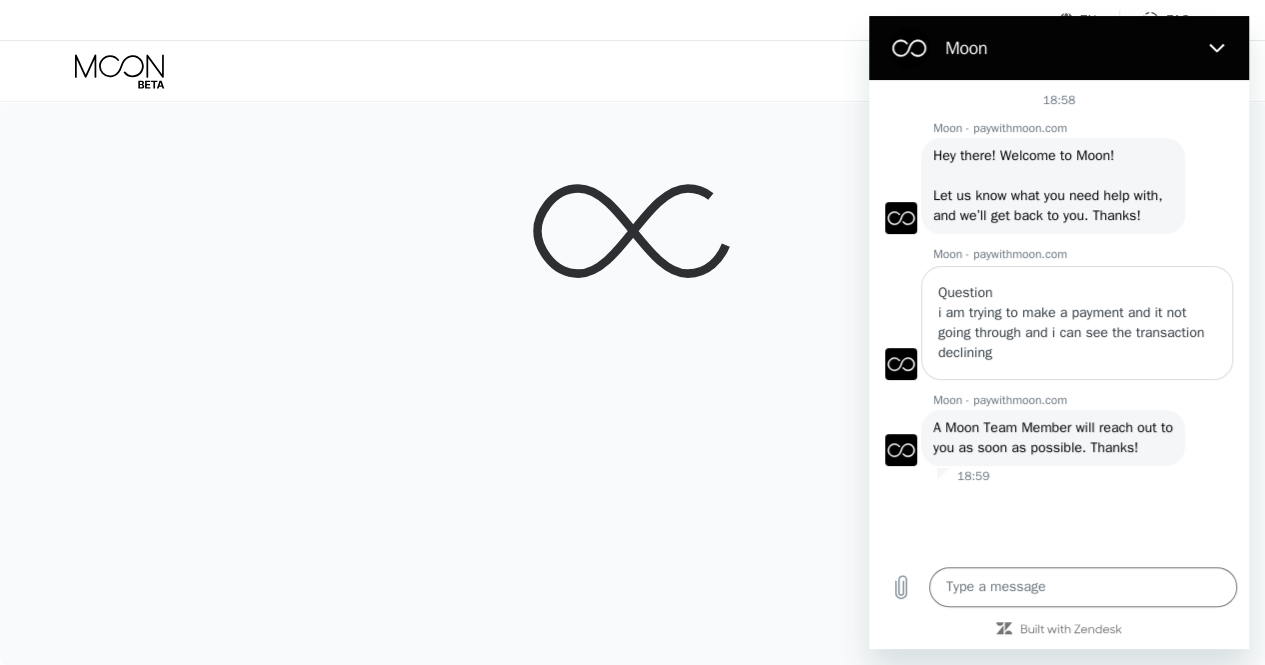 click 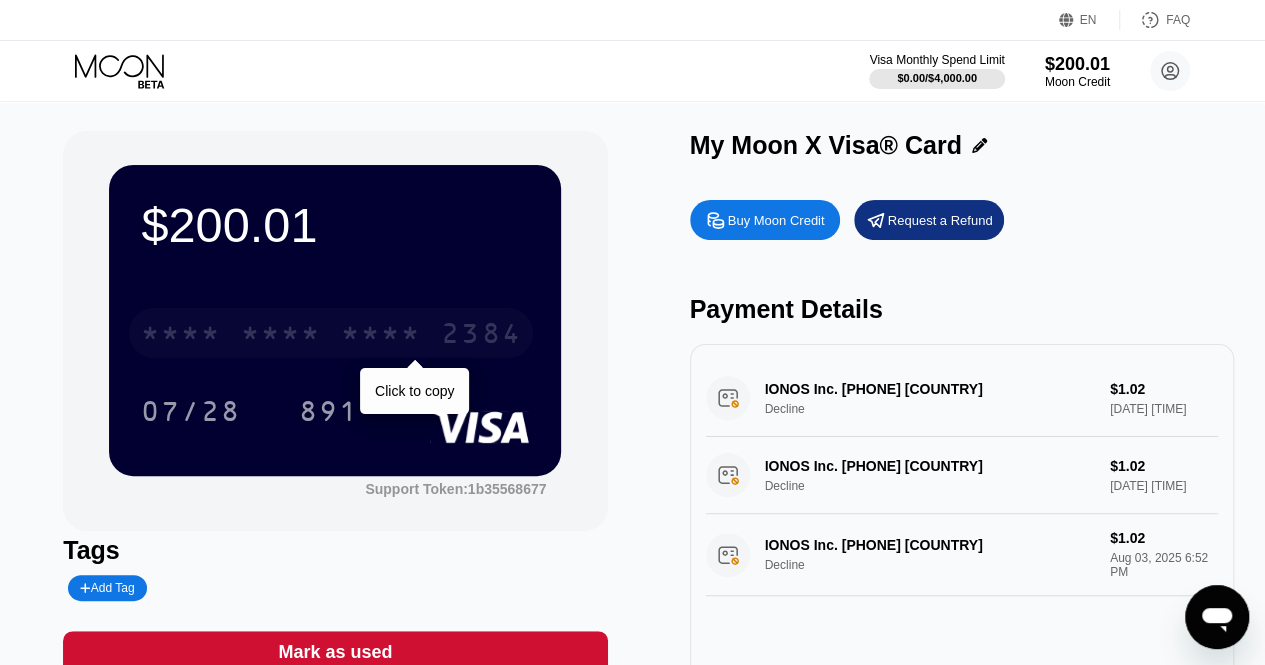 click on "* * * * * * * * * * * * 2384" at bounding box center [331, 333] 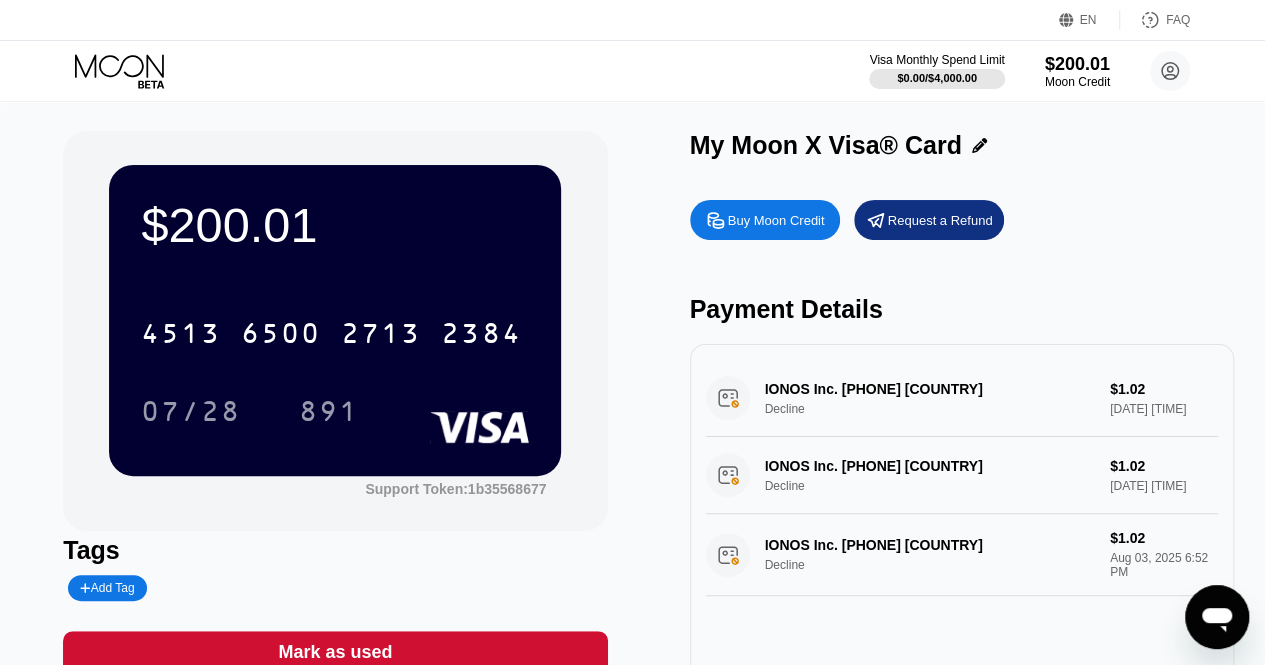 click on "$200.01" at bounding box center [335, 225] 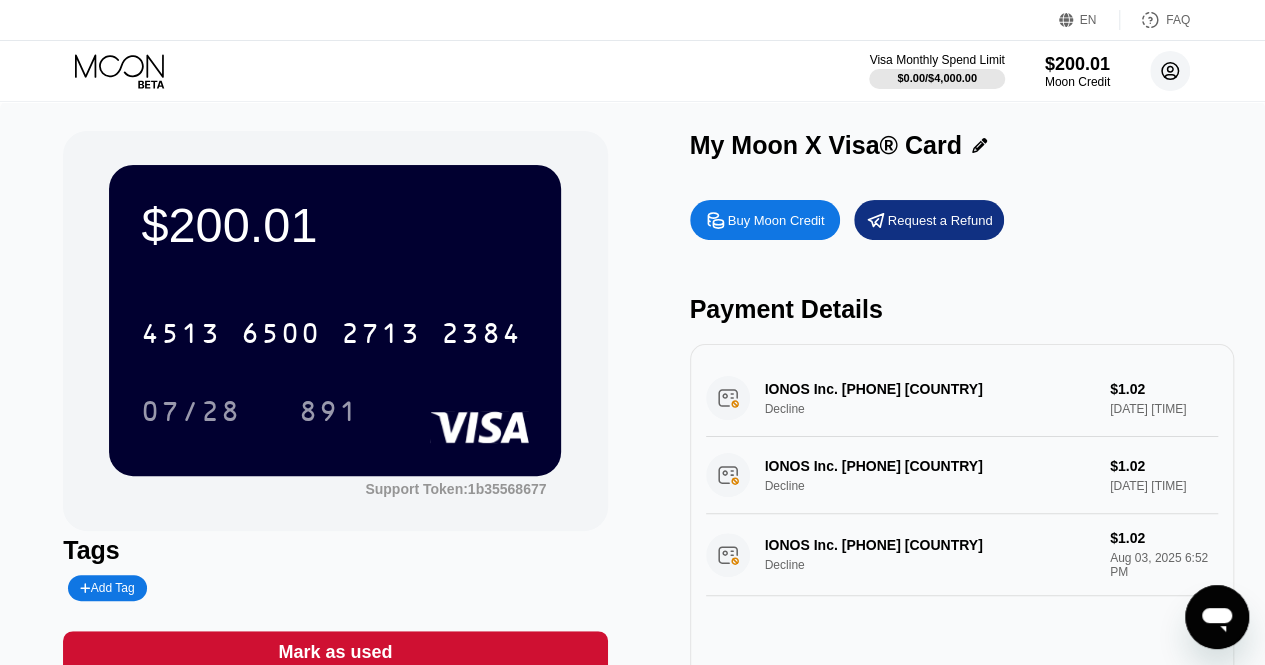 click 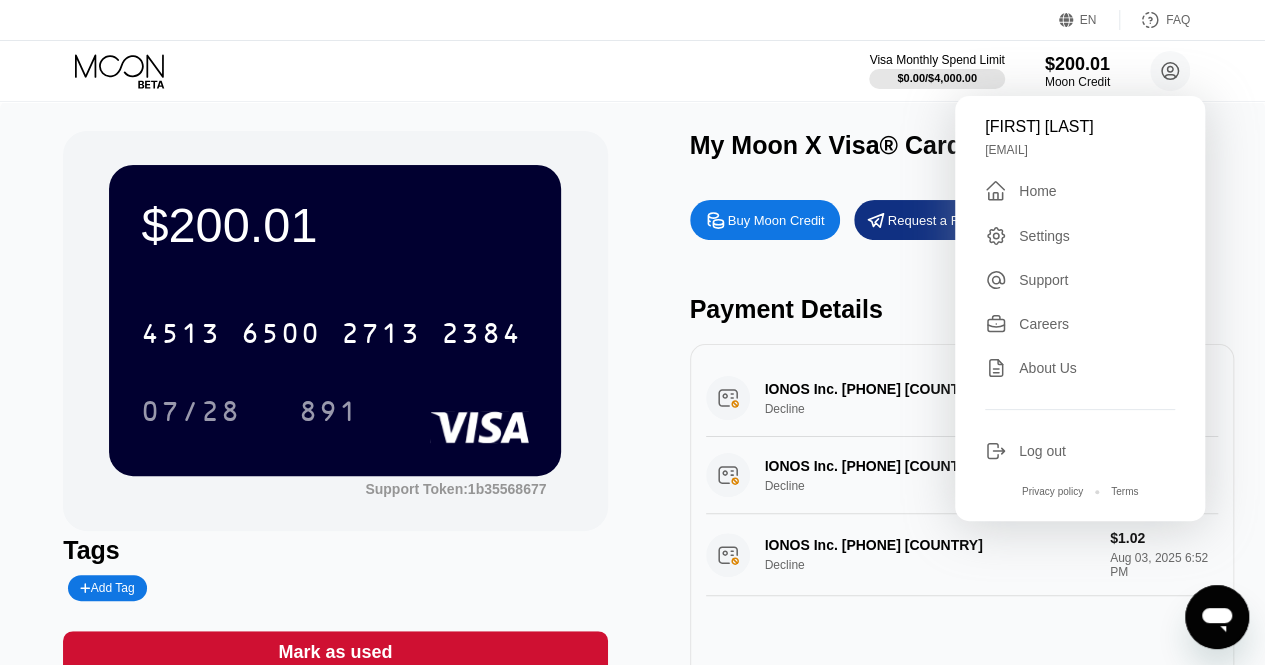 click on "[FIRST] [LAST]" at bounding box center (1080, 127) 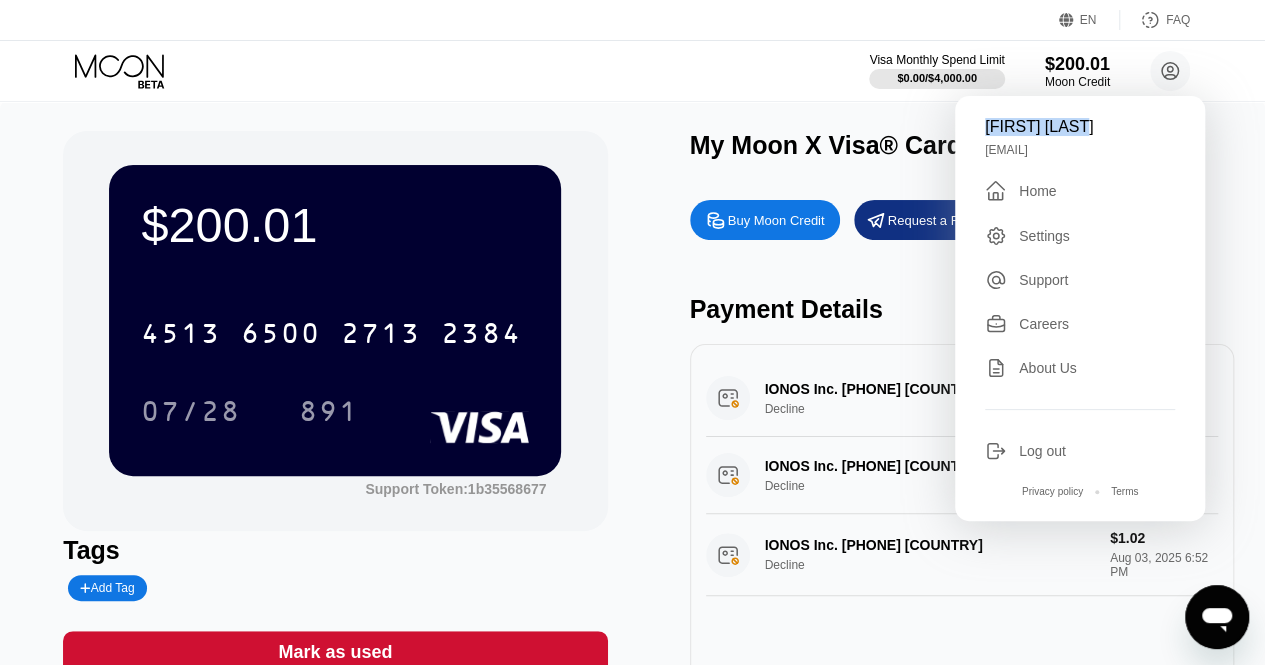 drag, startPoint x: 1086, startPoint y: 133, endPoint x: 981, endPoint y: 123, distance: 105.47511 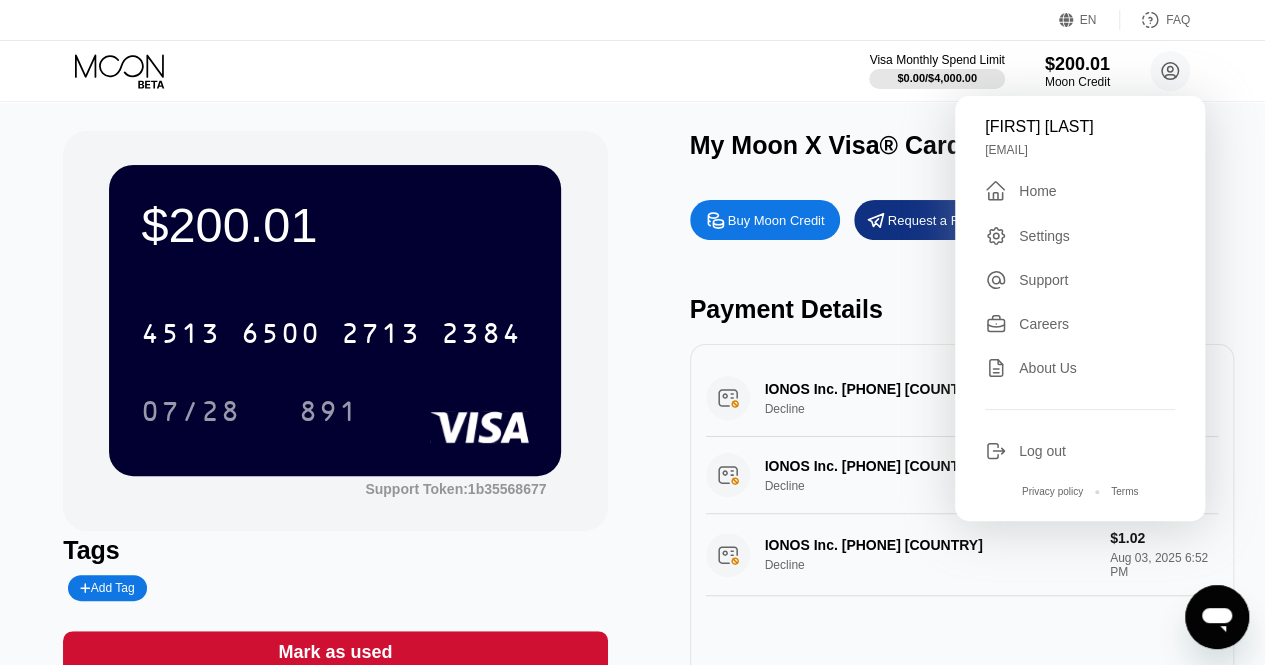 click on "Home" at bounding box center (1037, 191) 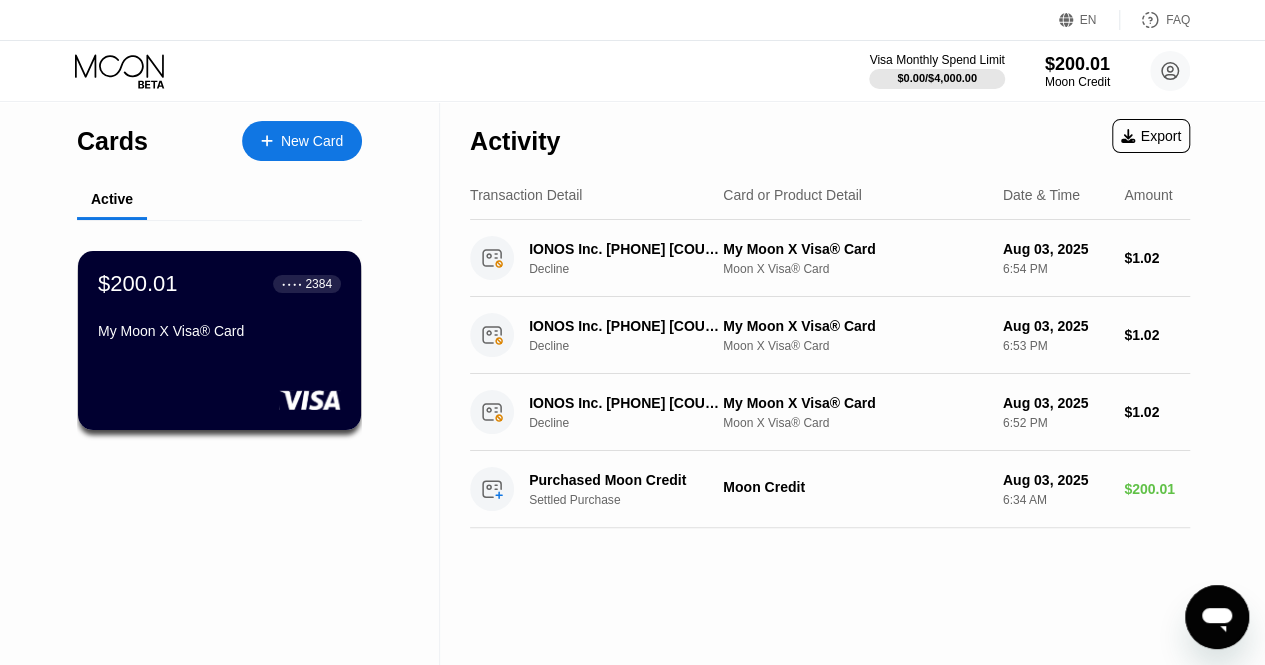 click 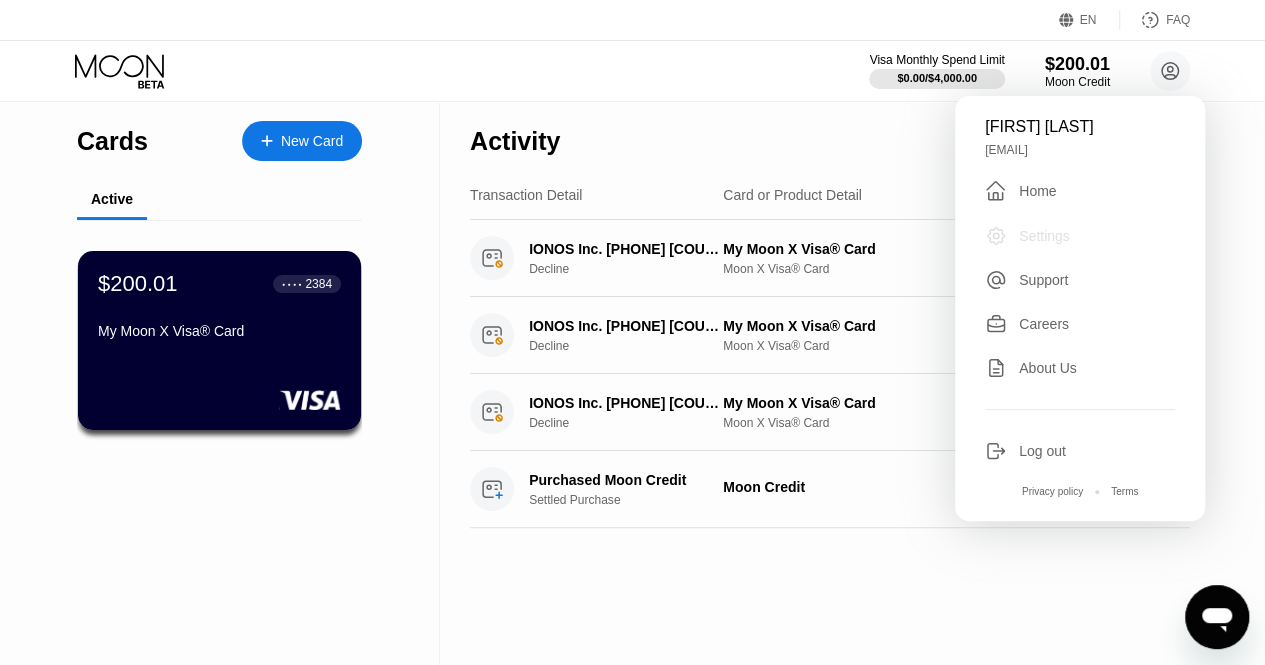 click on "Settings" at bounding box center (1044, 236) 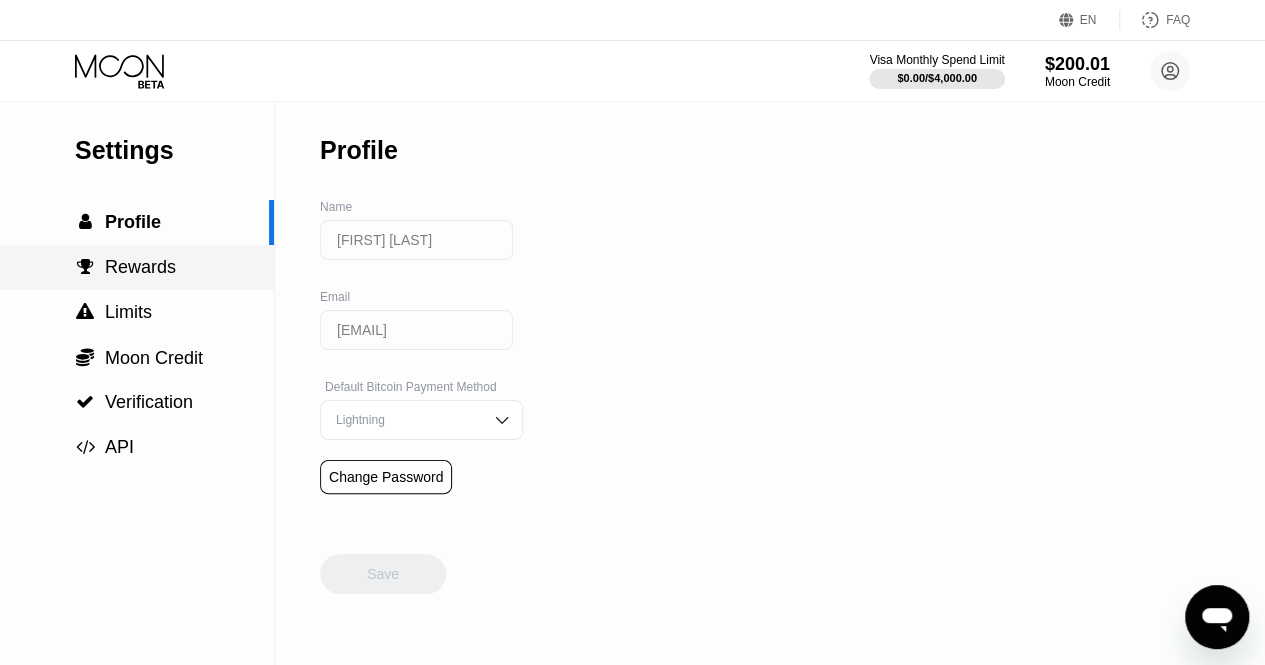 click on " Rewards" at bounding box center (137, 267) 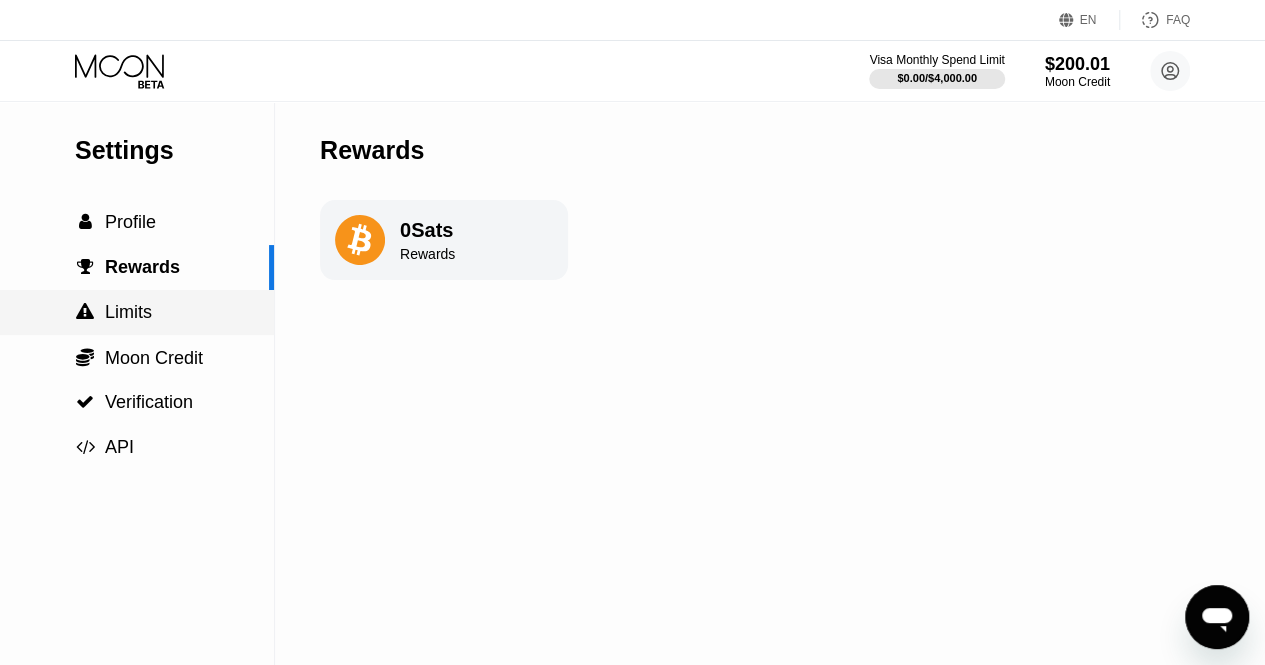 click on " Limits" at bounding box center (137, 312) 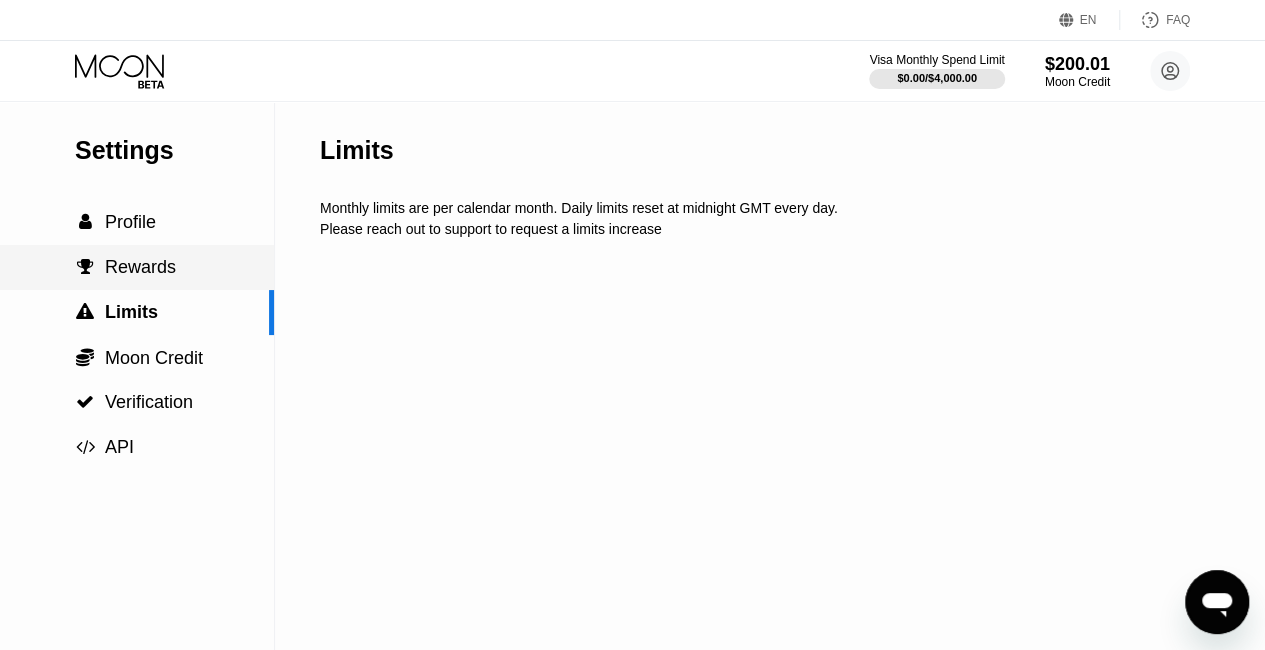 click on " Rewards" at bounding box center [137, 267] 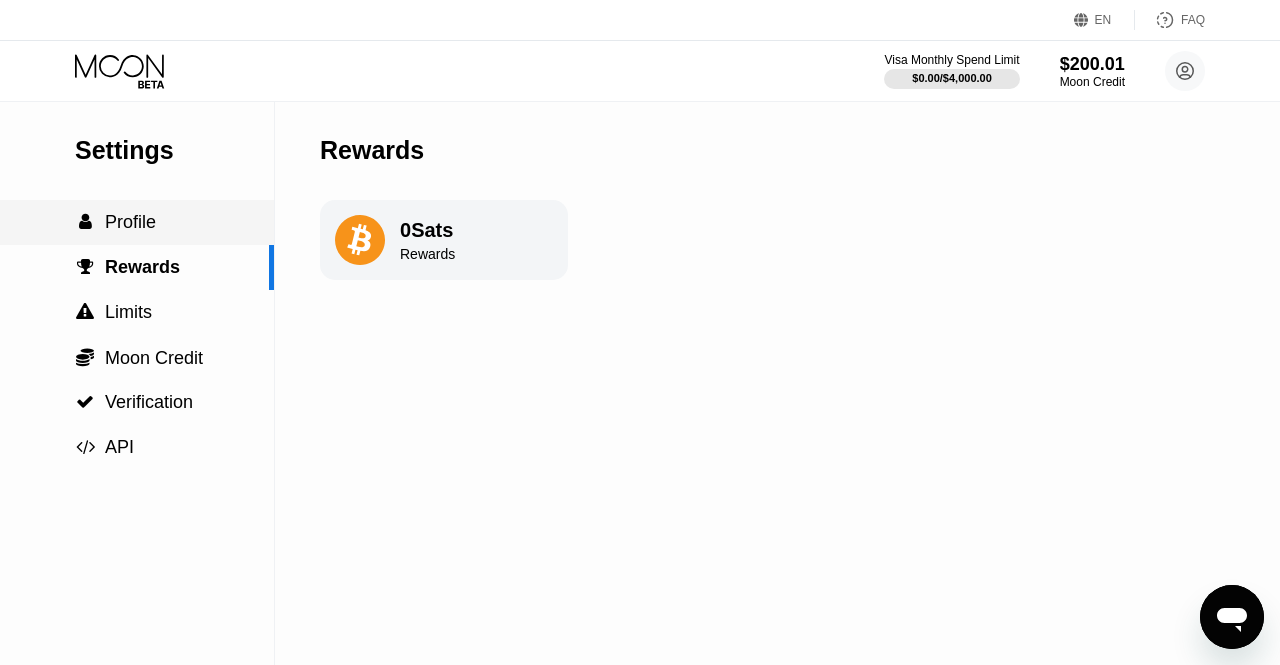 click on " Profile" at bounding box center (137, 222) 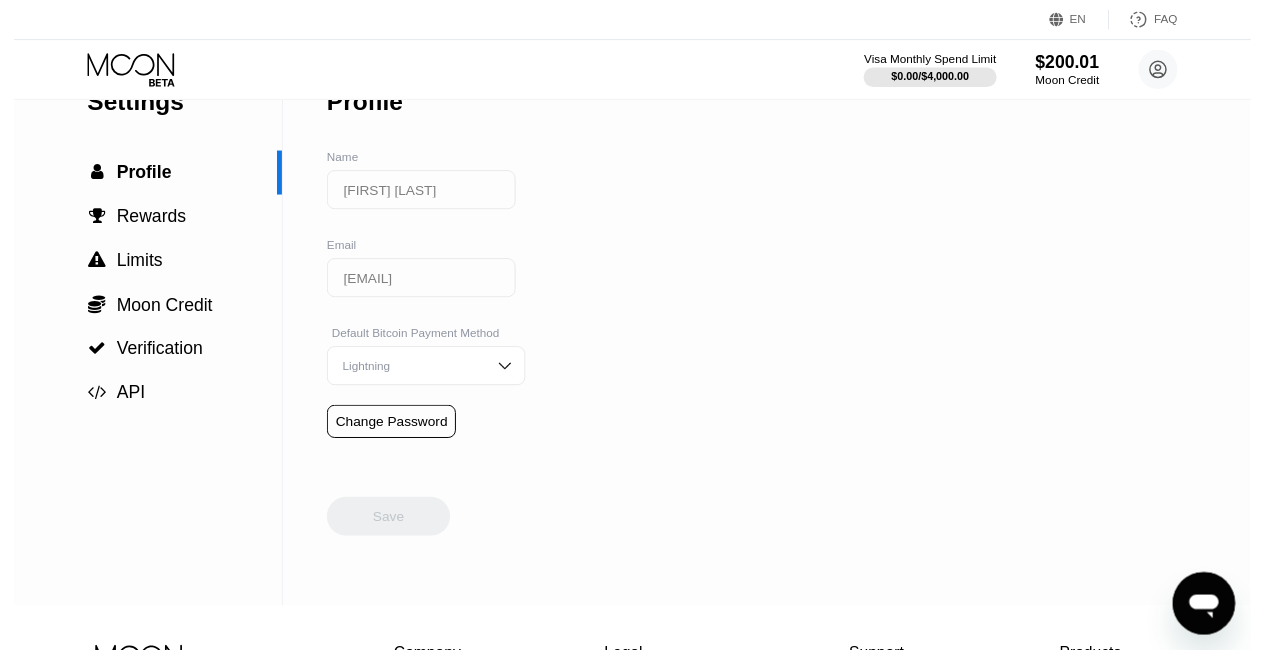 scroll, scrollTop: 0, scrollLeft: 0, axis: both 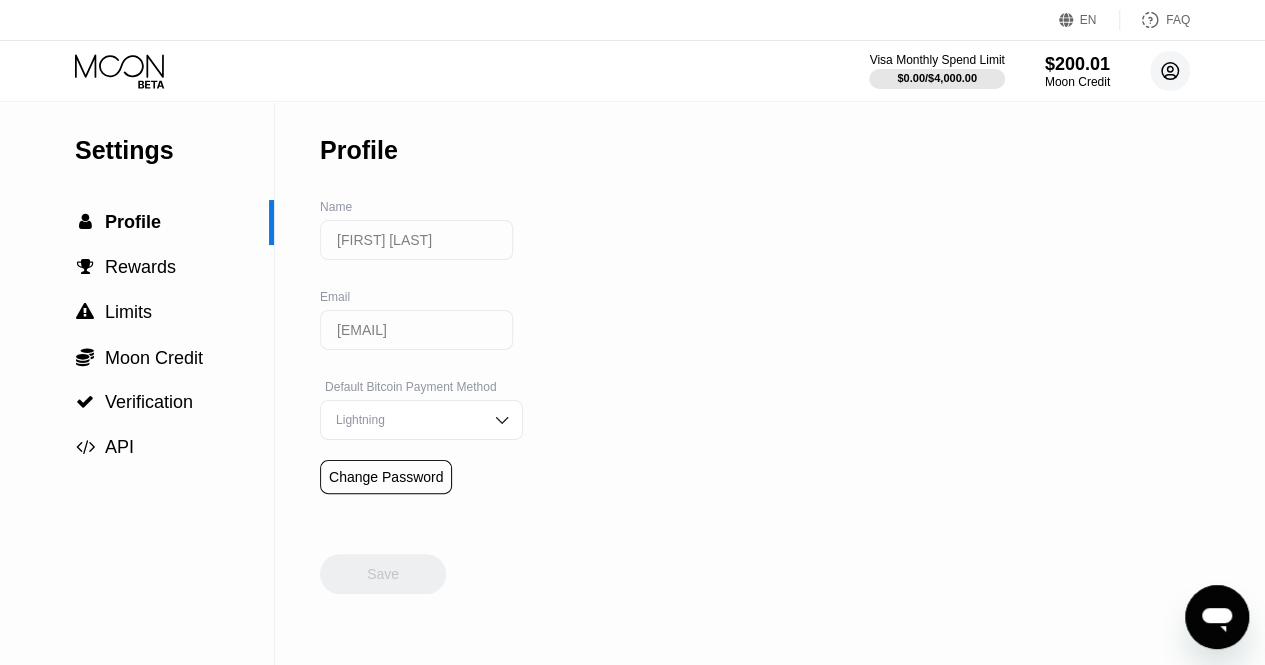 click 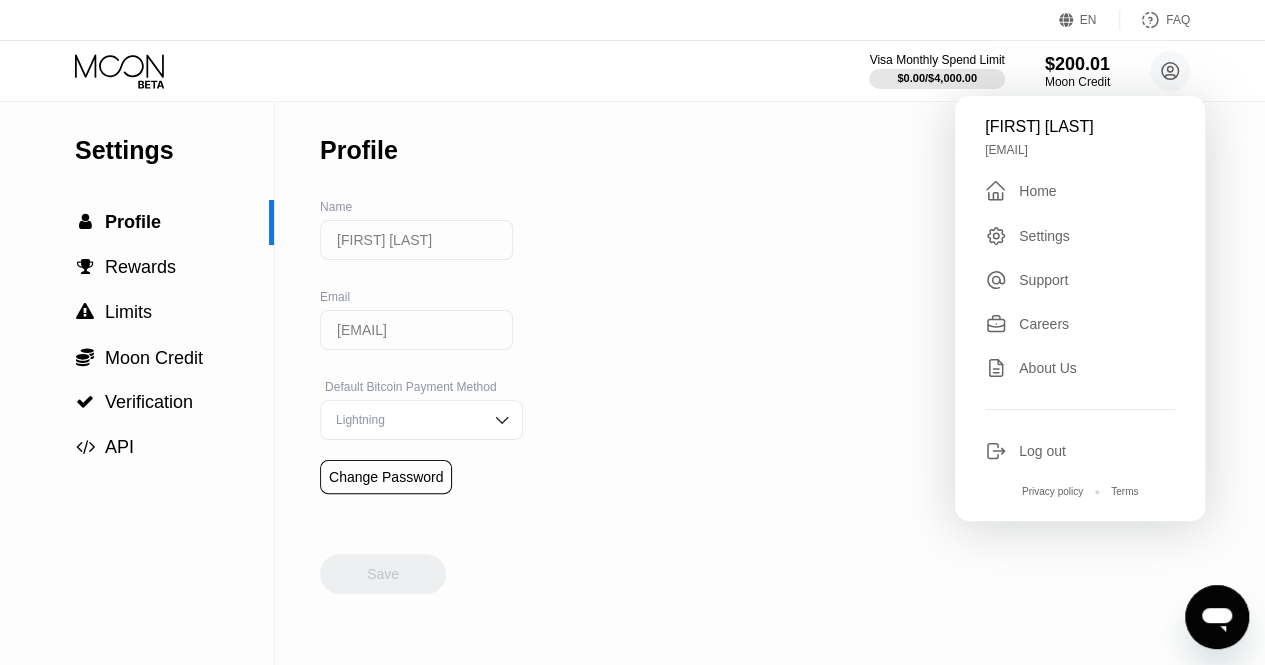 click on "Careers" at bounding box center (1080, 324) 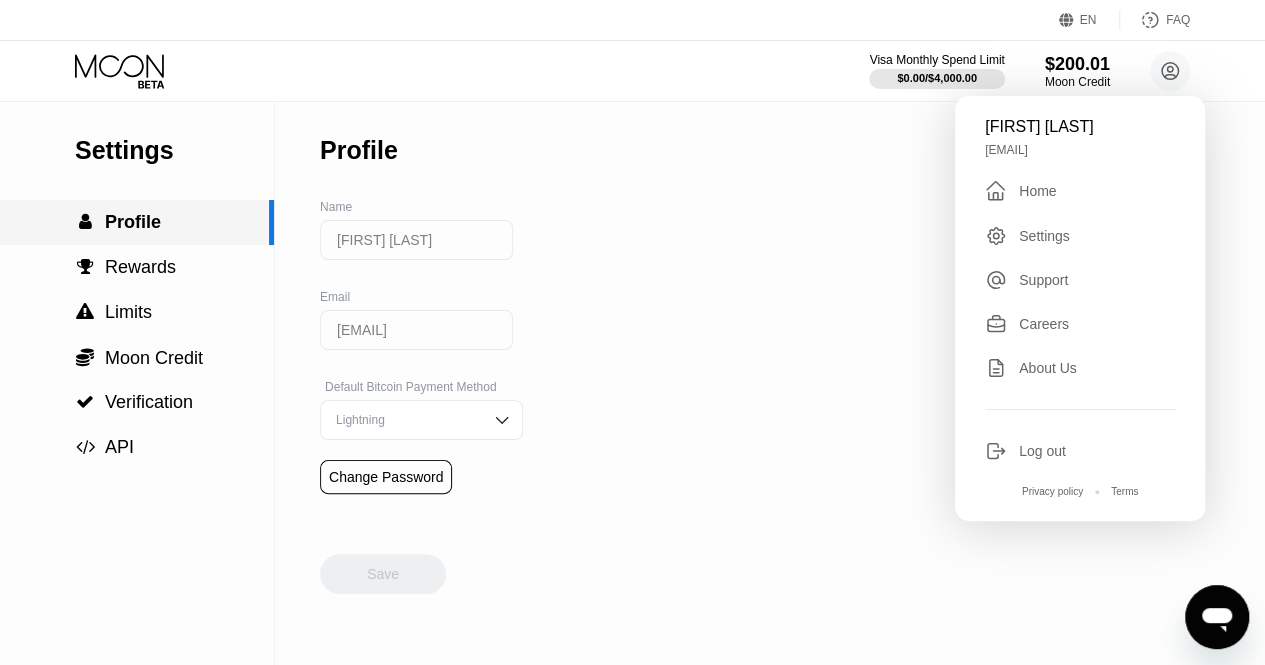 click on "Profile" at bounding box center [133, 222] 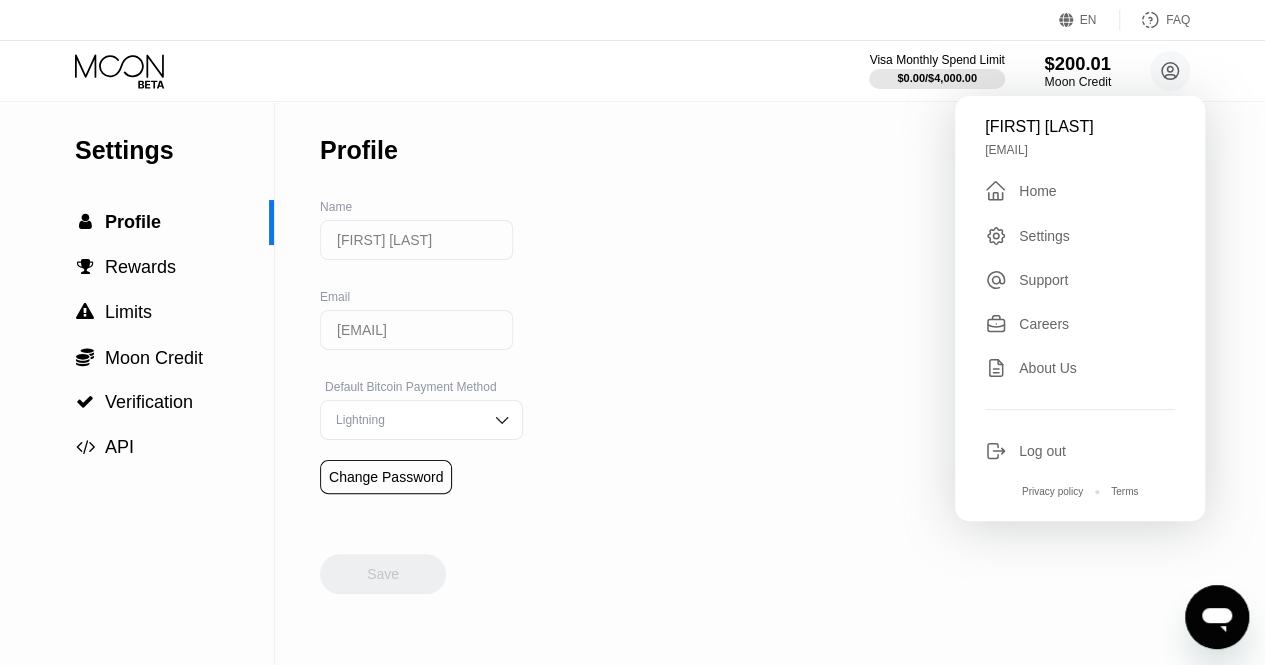 click on "$200.01" at bounding box center [1077, 63] 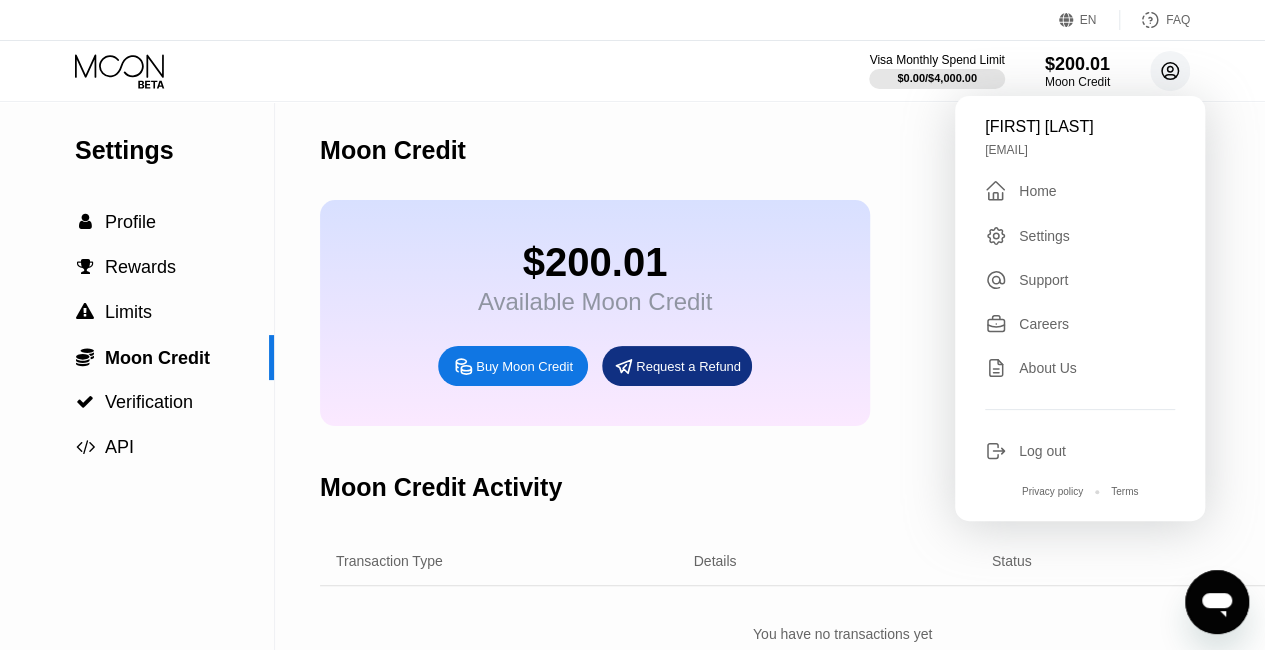click 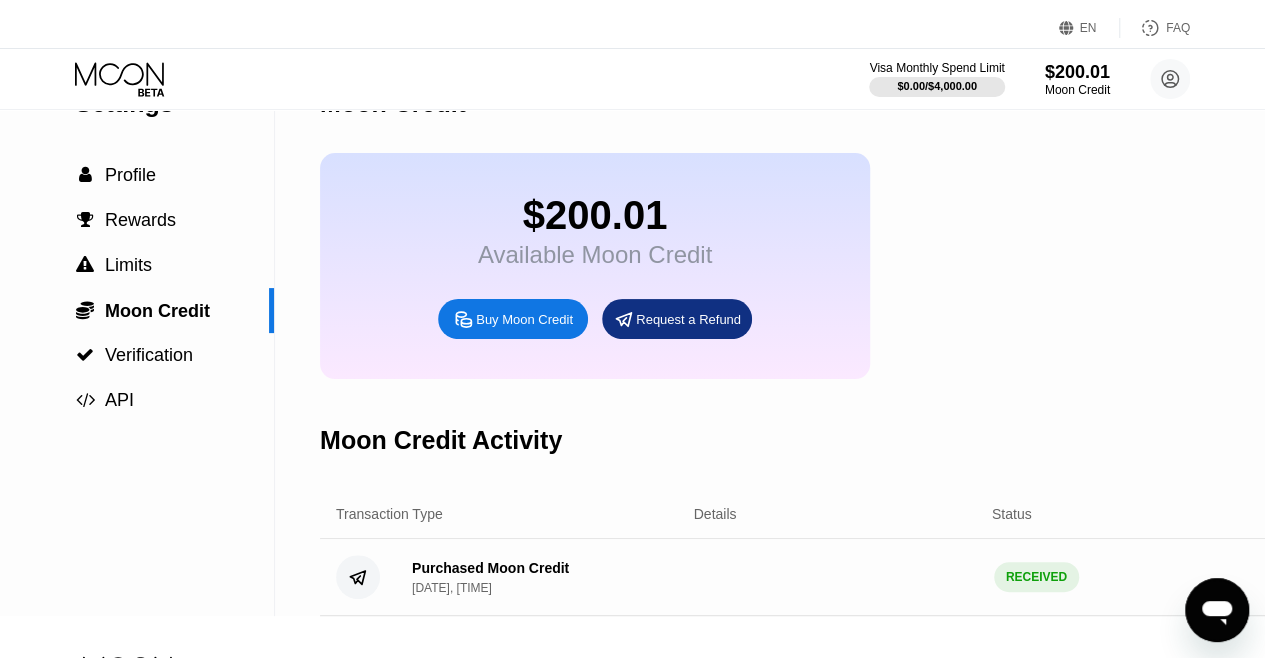 scroll, scrollTop: 0, scrollLeft: 0, axis: both 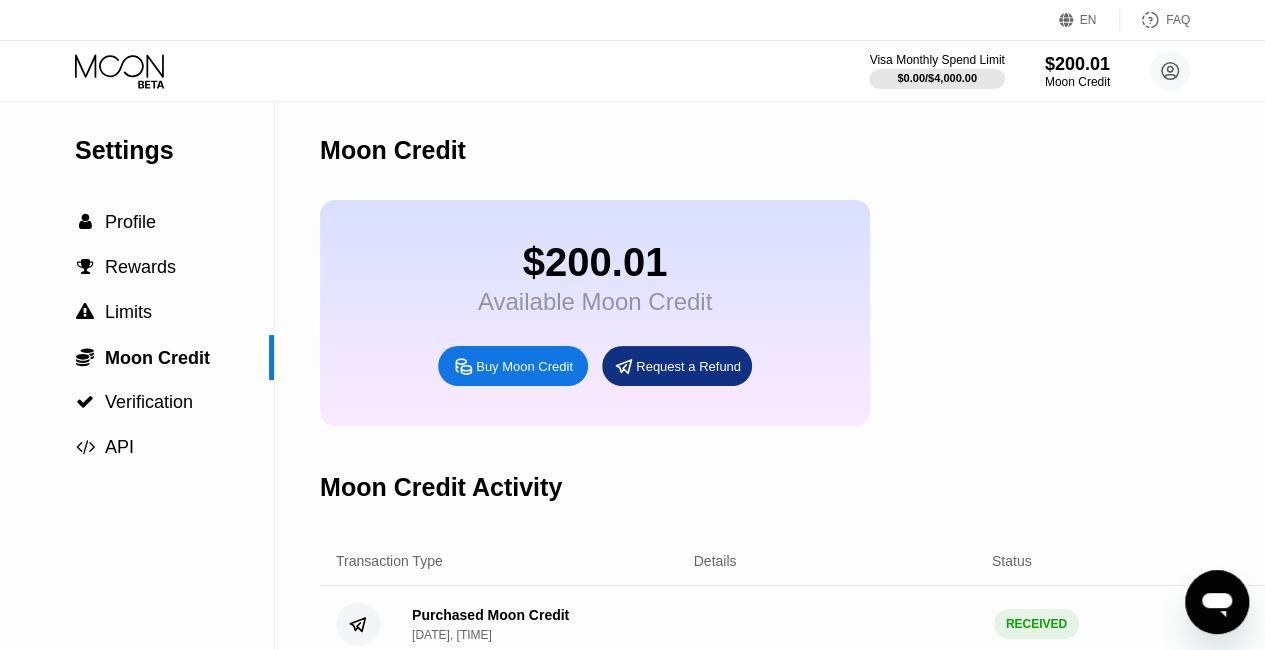 click on "$200.01" at bounding box center [595, 262] 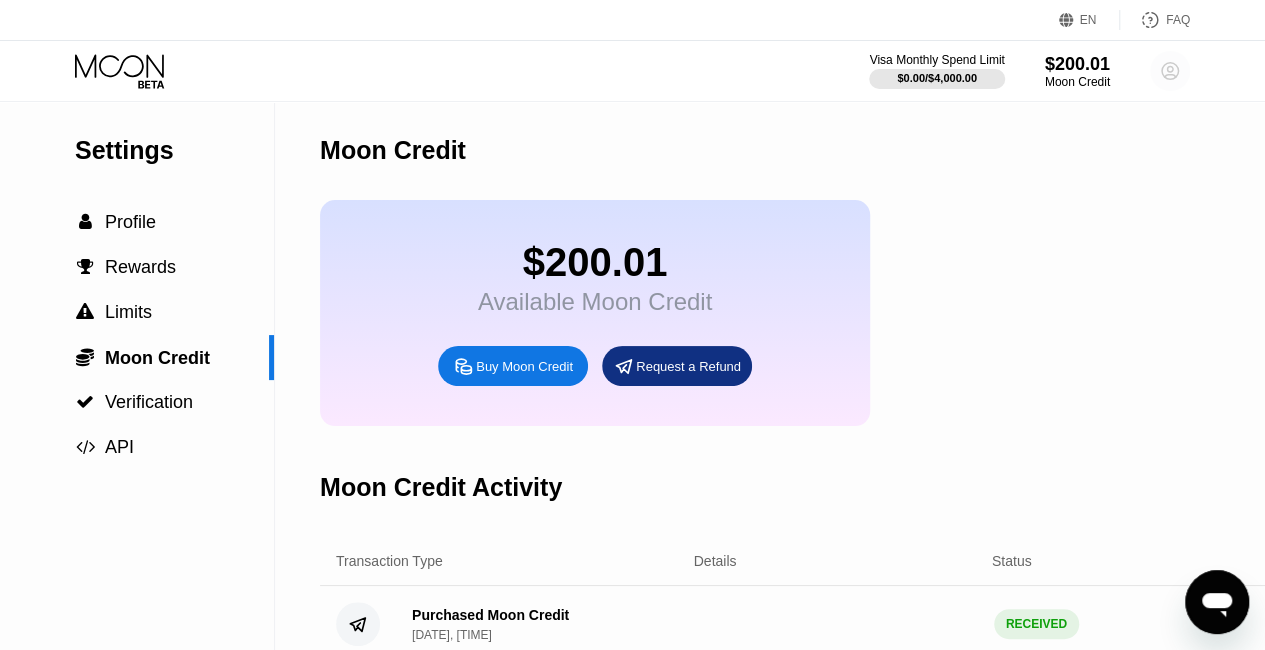 click 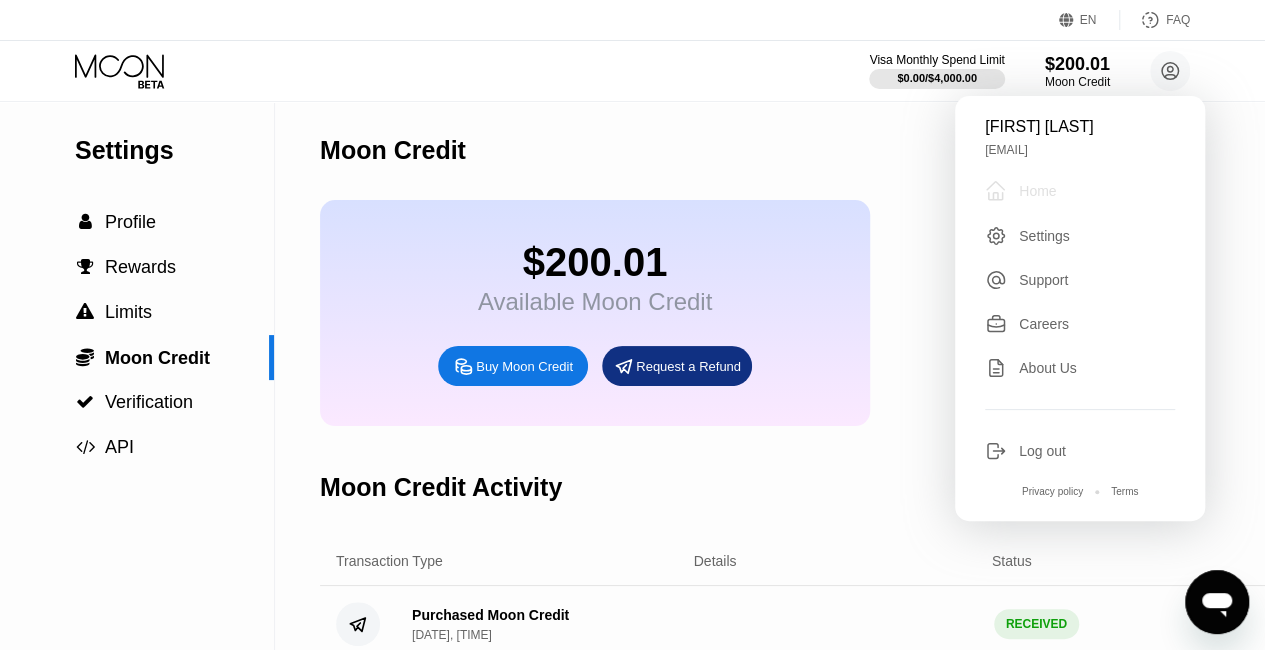 click on "Home" at bounding box center (1037, 191) 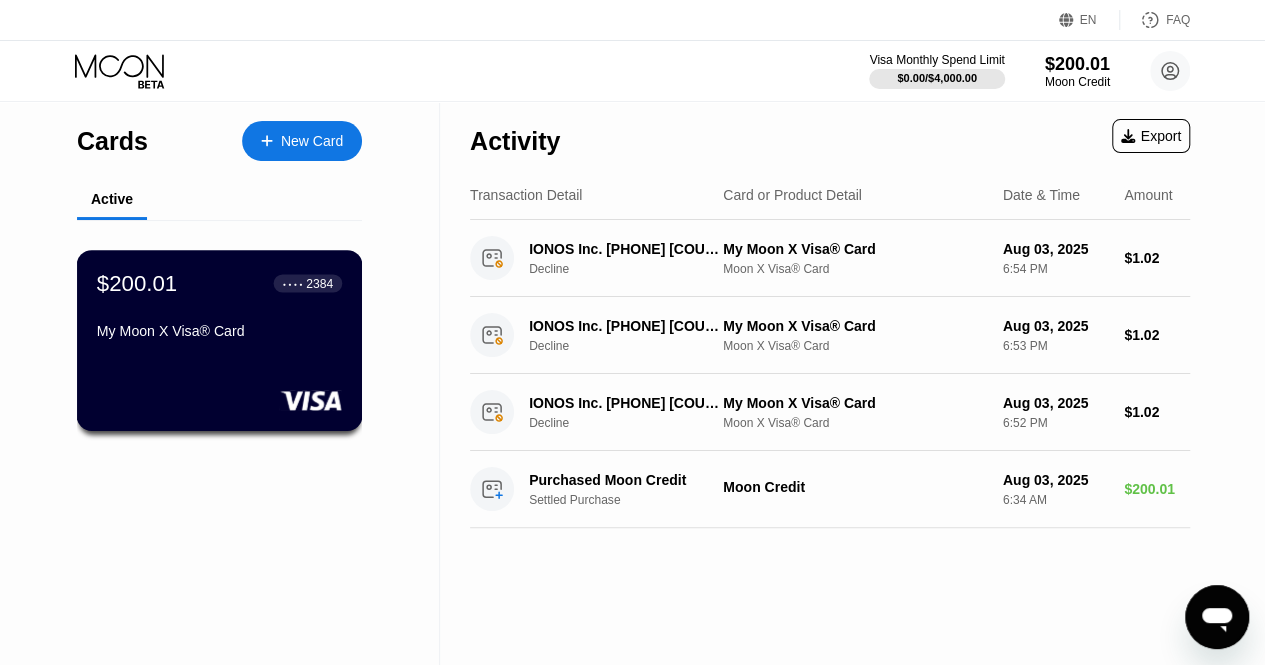 click on "$200.01 ● ● ● ● 2384" at bounding box center [219, 283] 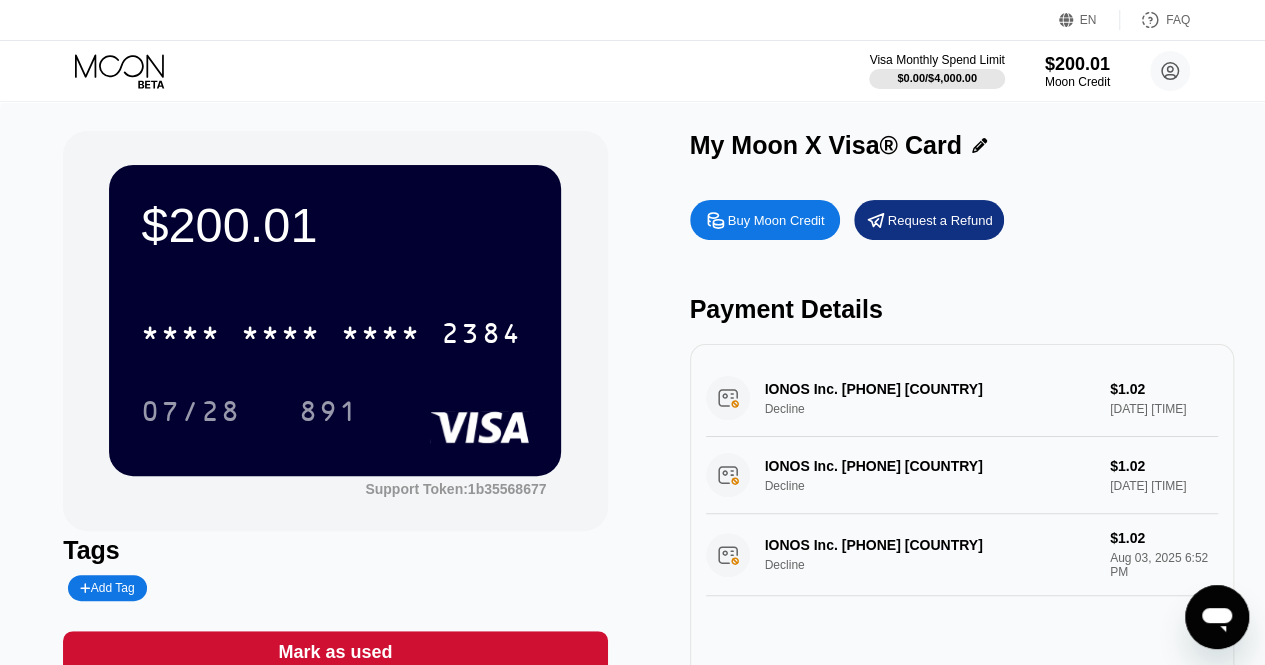 scroll, scrollTop: 392, scrollLeft: 0, axis: vertical 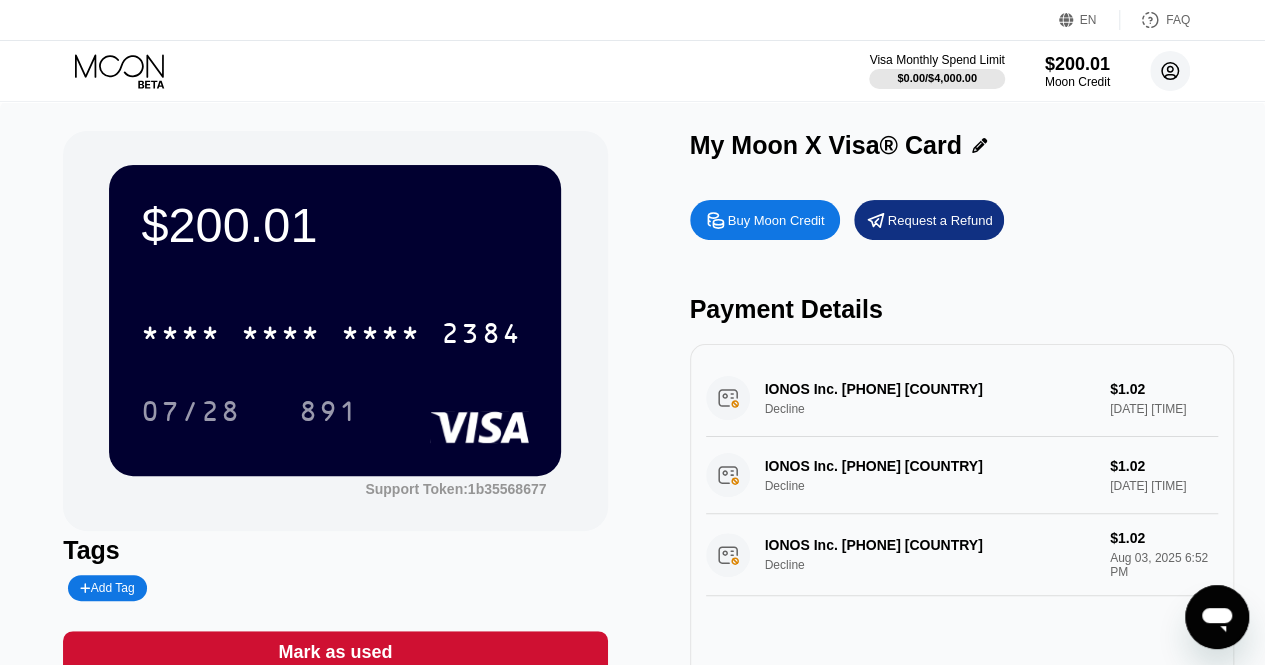 click 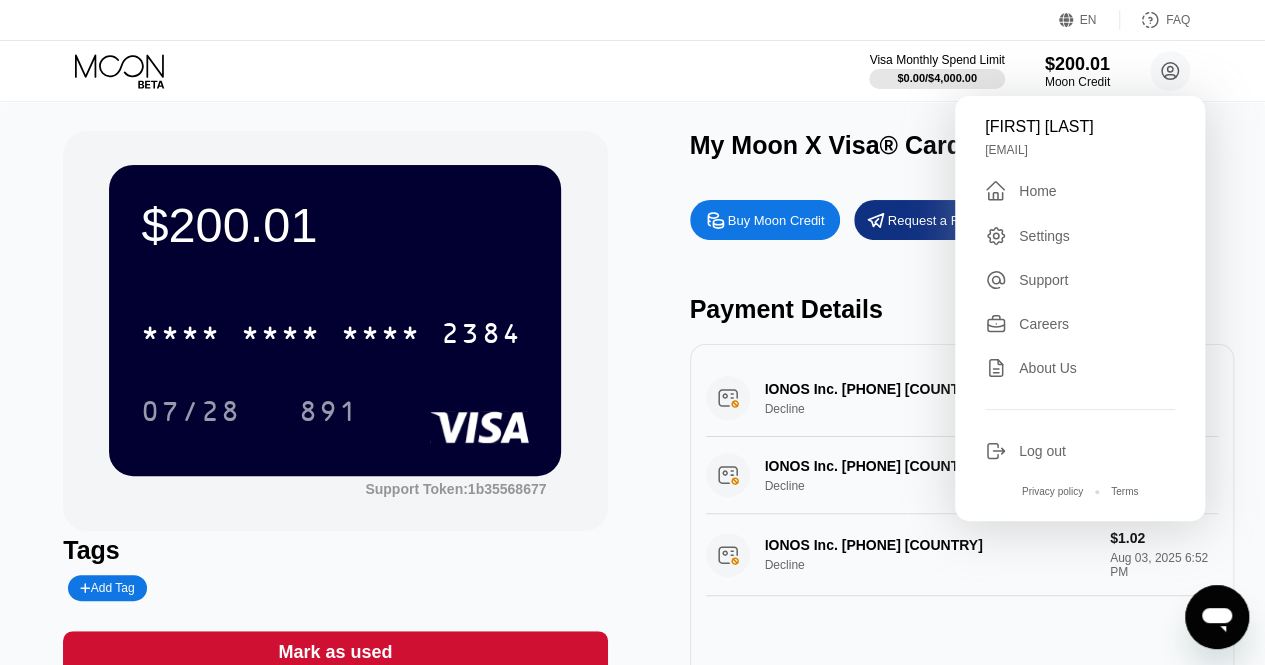 click 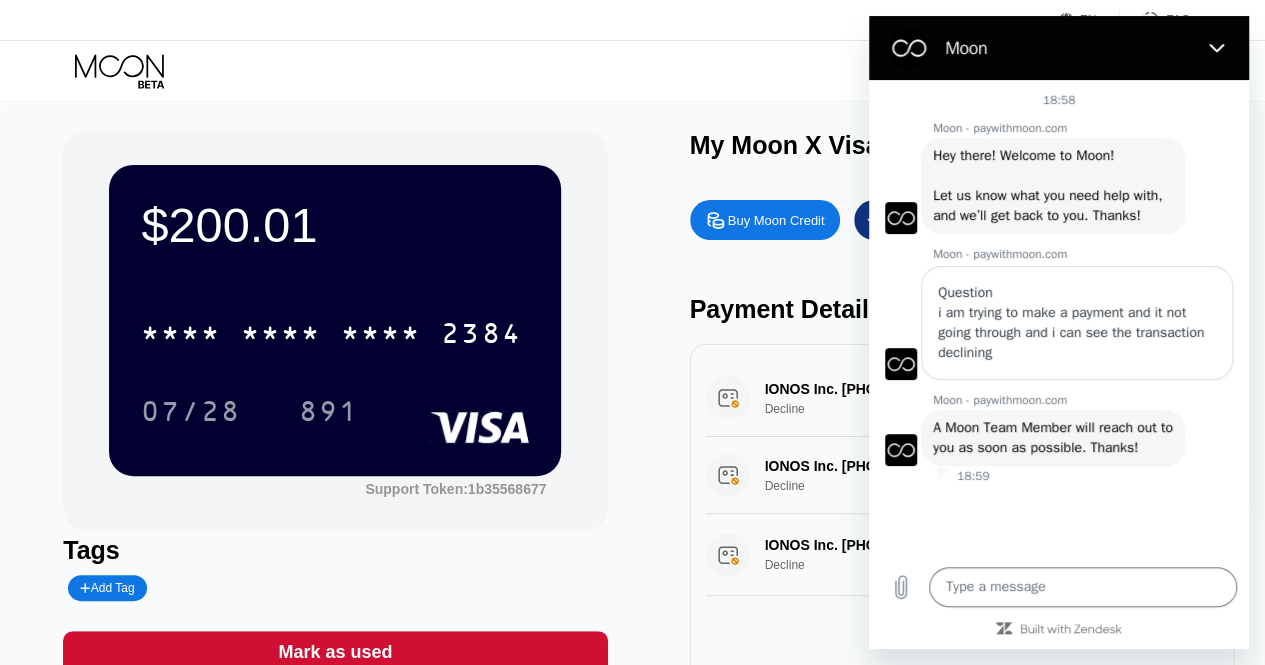 click on "Tags  Add Tag" at bounding box center (335, 568) 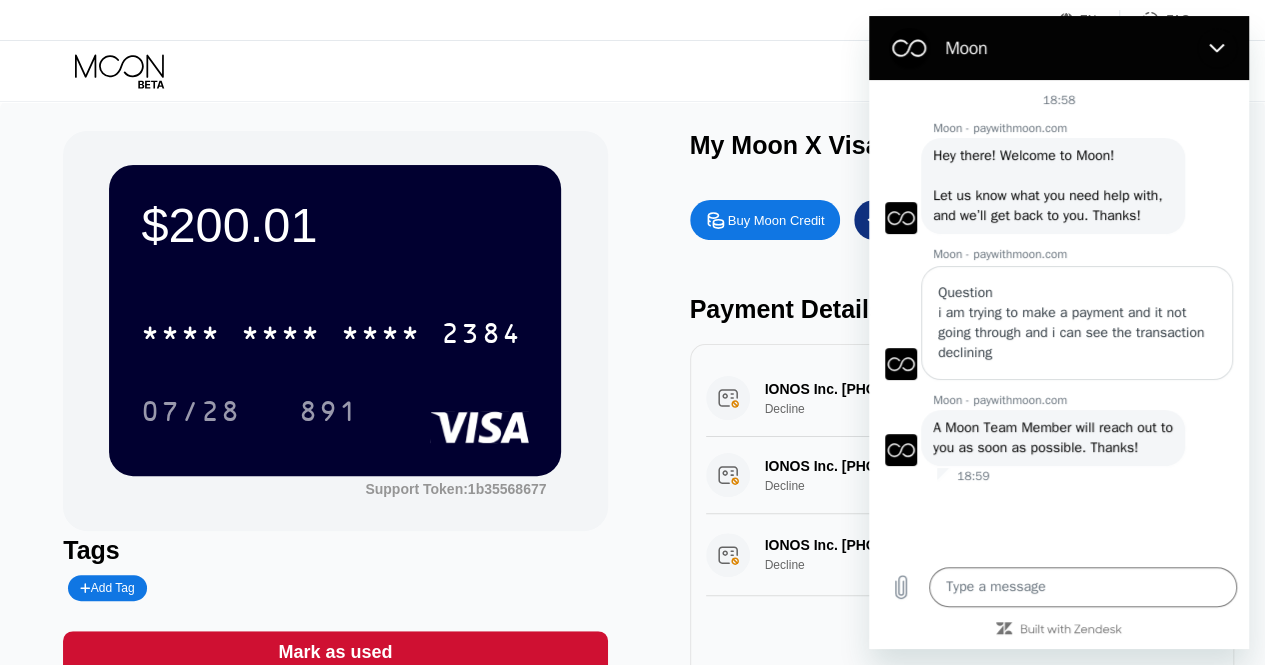 click on "Visa Monthly Spend Limit $0.00 / $4,000.00 $200.01 Moon Credit [FIRST] [LAST] [EMAIL]  Home Settings Support Careers About Us Log out Privacy policy Terms" at bounding box center [632, 71] 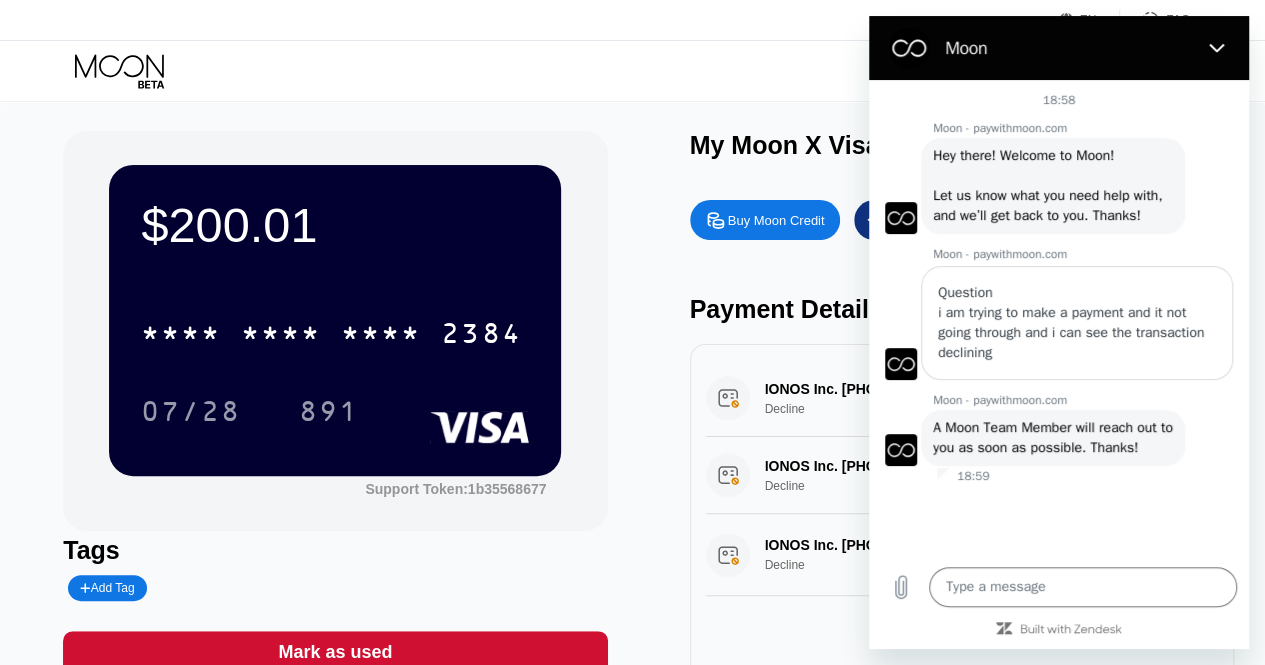 click on "My Moon X Visa® Card" at bounding box center [962, 150] 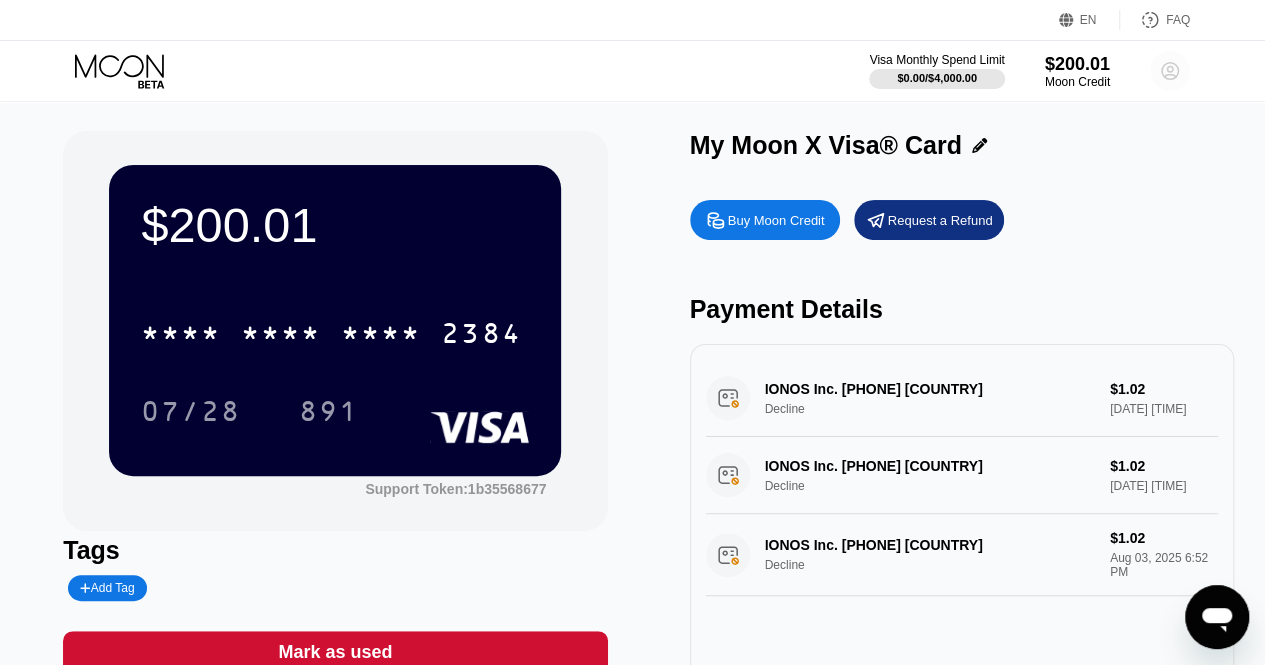 click 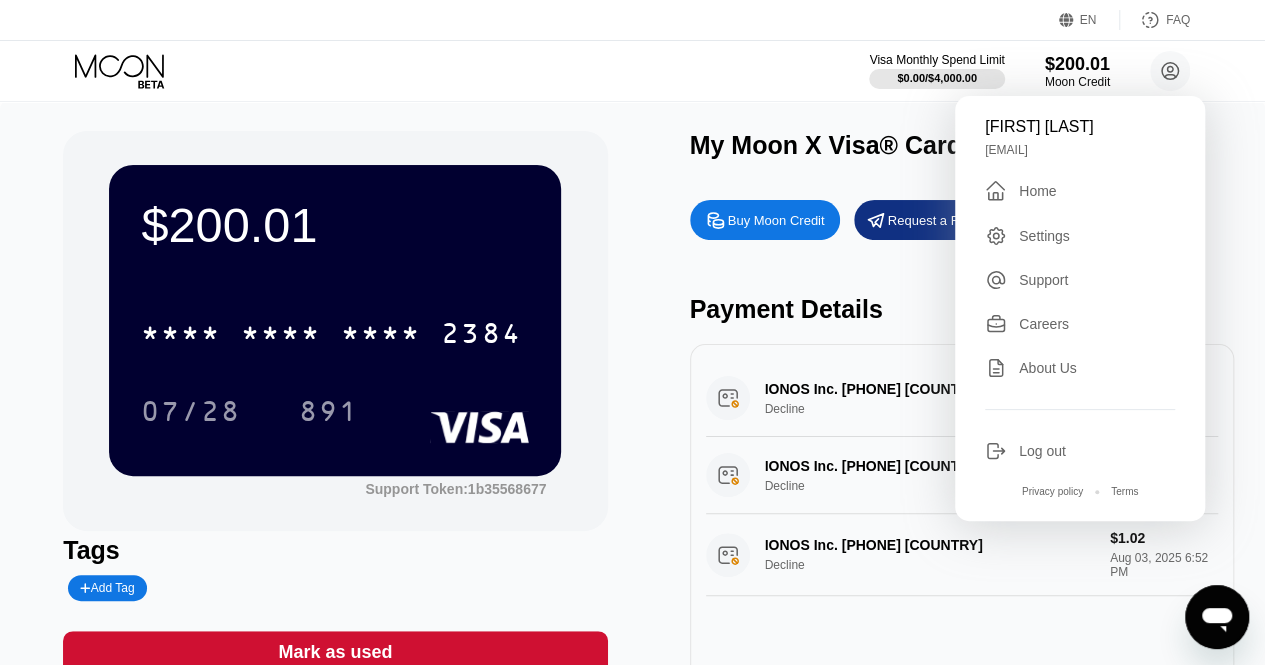 drag, startPoint x: 1132, startPoint y: 156, endPoint x: 976, endPoint y: 153, distance: 156.02884 